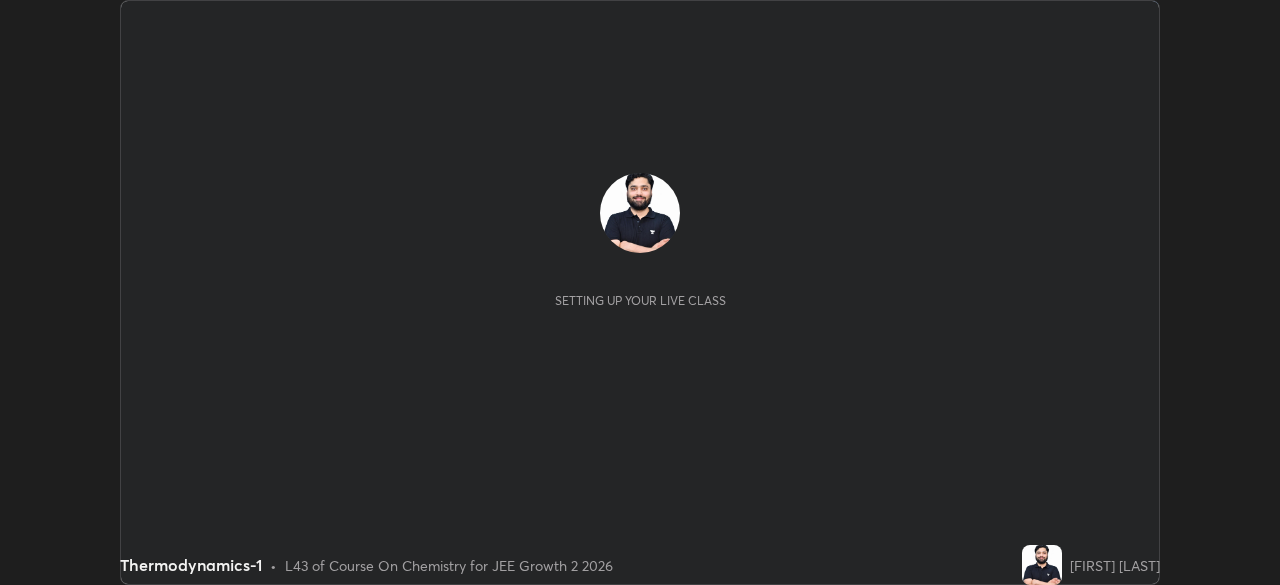 scroll, scrollTop: 0, scrollLeft: 0, axis: both 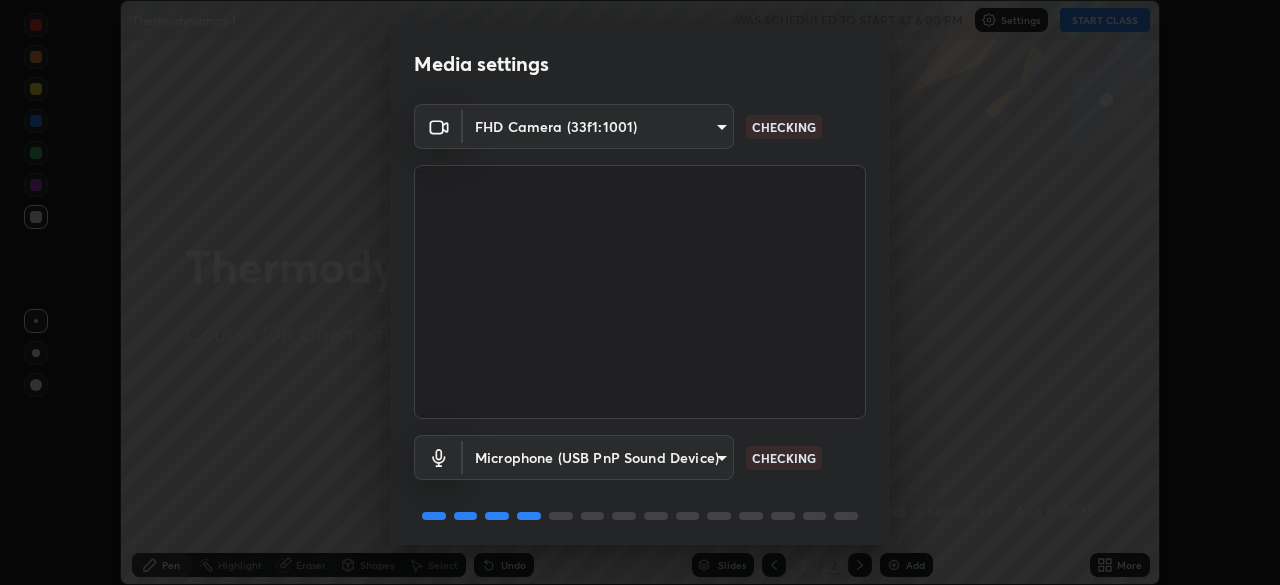 click on "Erase all Thermodynamics-1 WAS SCHEDULED TO START AT  6:00 PM Settings START CLASS Setting up your live class Thermodynamics-1 • L43 of Course On Chemistry for JEE Growth 2 2026 Prateek Agarwal Pen Highlight Eraser Shapes Select Undo Slides 2 / 2 Add More Enable hand raising Enable raise hand to speak to learners. Once enabled, chat will be turned off temporarily. Enable x   No doubts shared Encourage your learners to ask a doubt for better clarity Report an issue Reason for reporting Buffering Chat not working Audio - Video sync issue Educator video quality low ​ Attach an image Report Media settings FHD Camera (33f1:1001) e8b5ce31fd85e863e87af87b85eed38ee242798d413b72b7da49467701a3800f CHECKING Microphone (USB PnP Sound Device) cd2ff5de70d97d1f26f53071eb270763a2519b2adef656083425184db7bb67d1 CHECKING 1 / 5 Next" at bounding box center [640, 292] 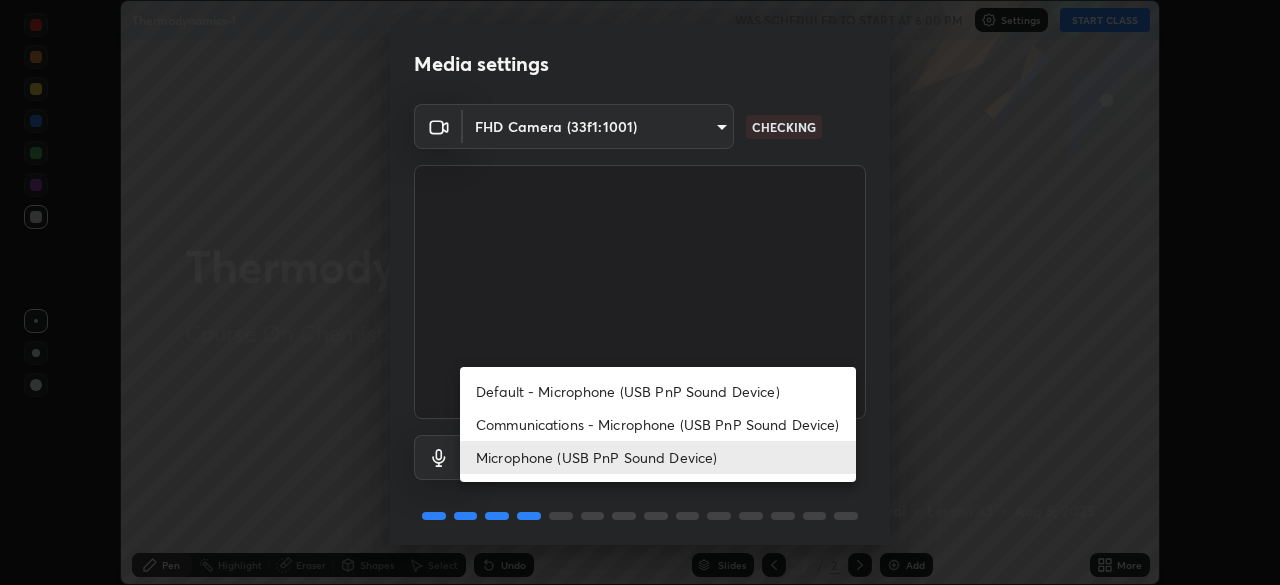 click on "Communications - Microphone (USB PnP Sound Device)" at bounding box center (658, 424) 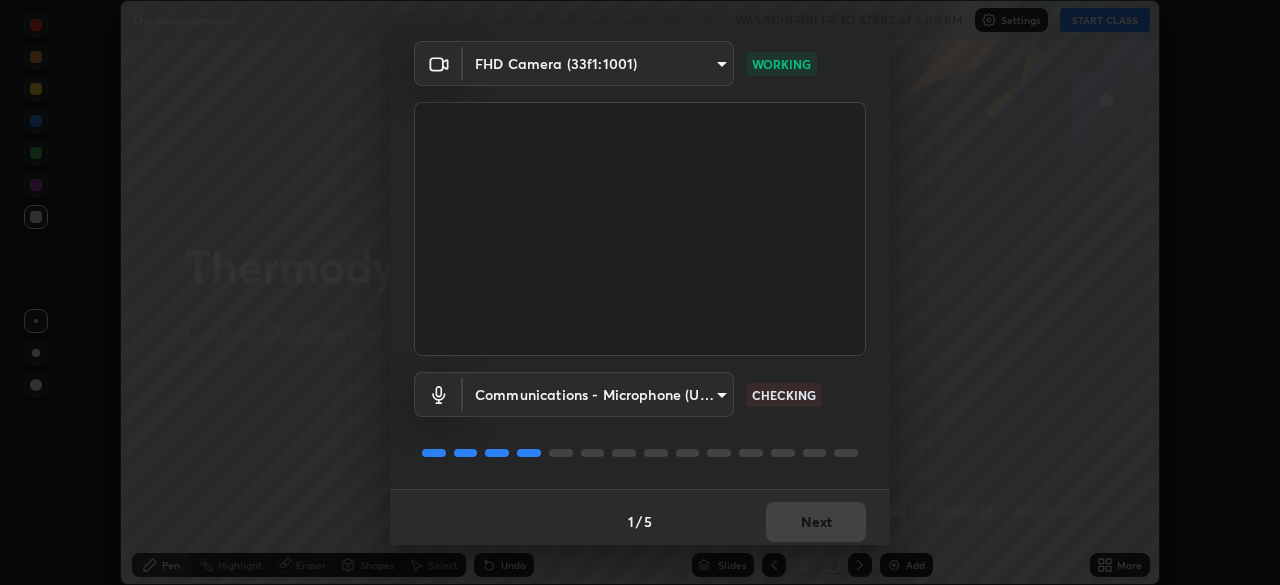 scroll, scrollTop: 71, scrollLeft: 0, axis: vertical 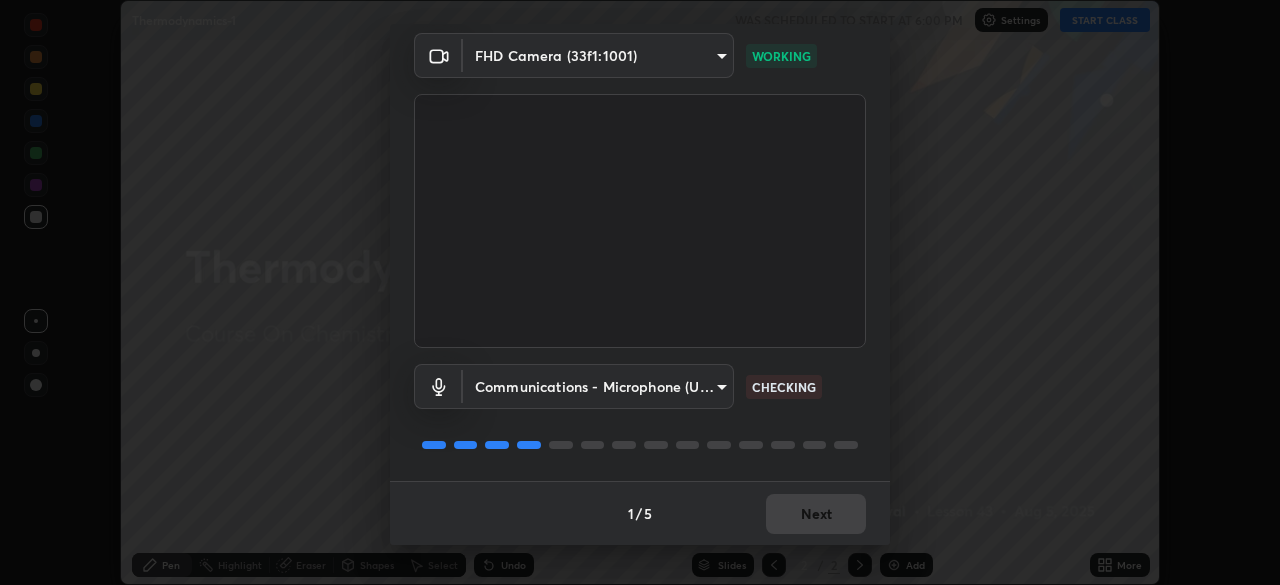 click on "1 / 5 Next" at bounding box center [640, 513] 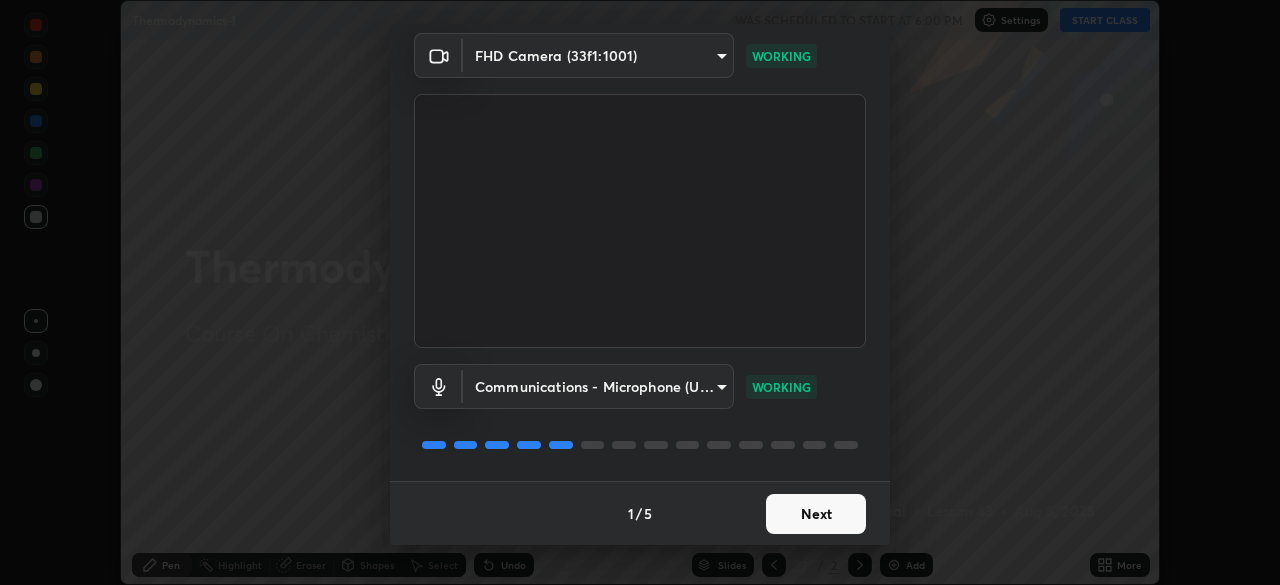 click on "Next" at bounding box center (816, 514) 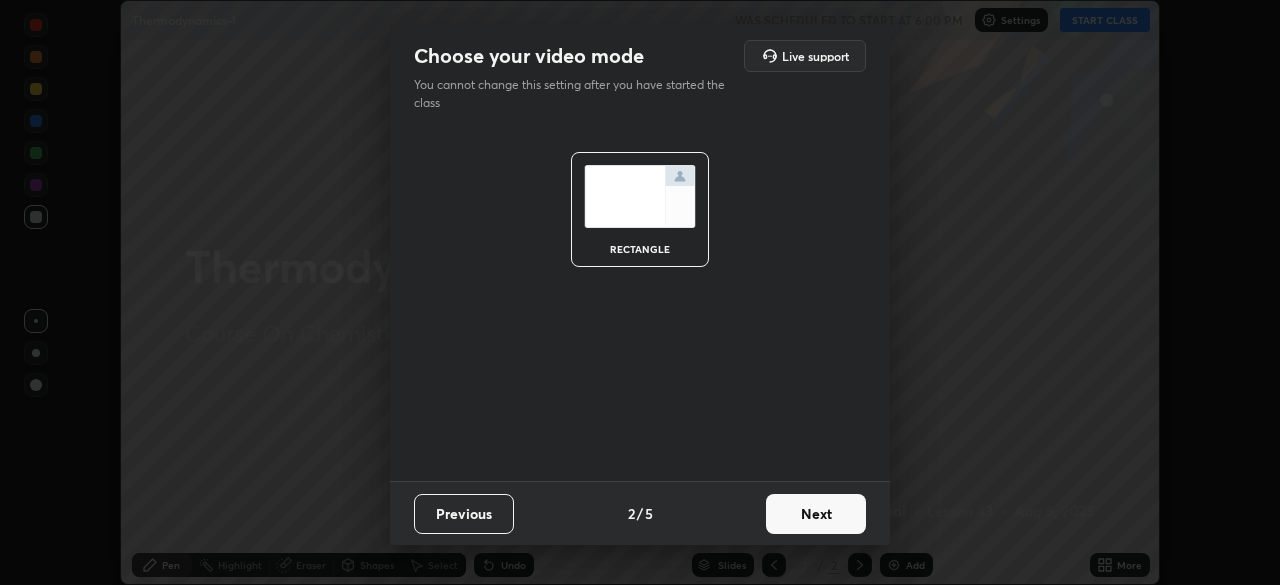 scroll, scrollTop: 0, scrollLeft: 0, axis: both 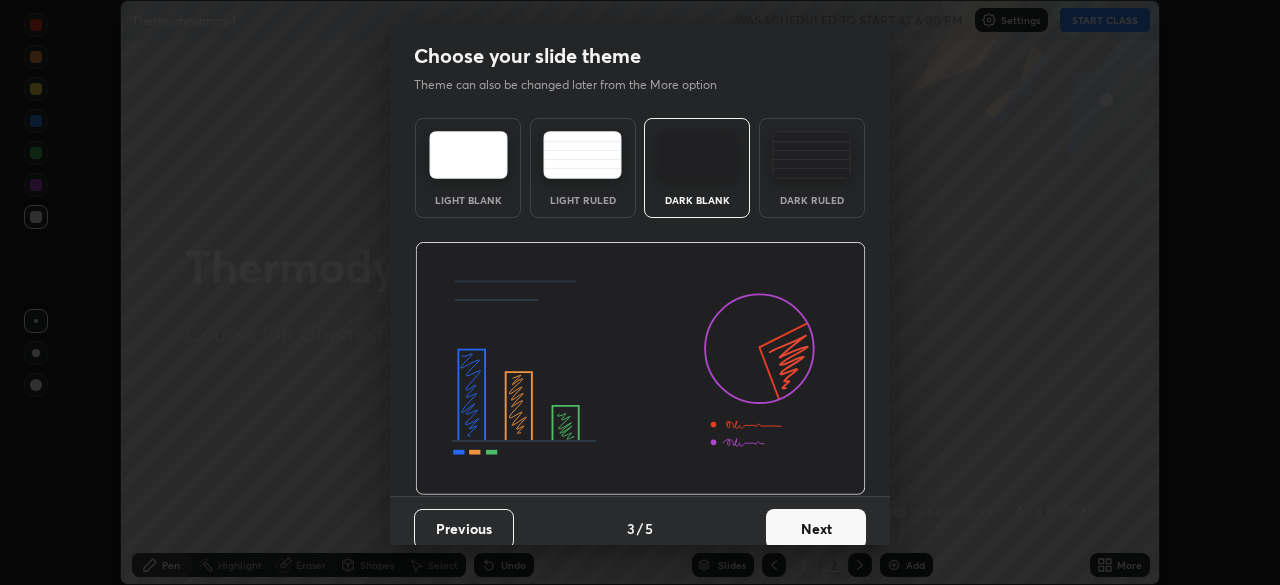 click on "Next" at bounding box center (816, 529) 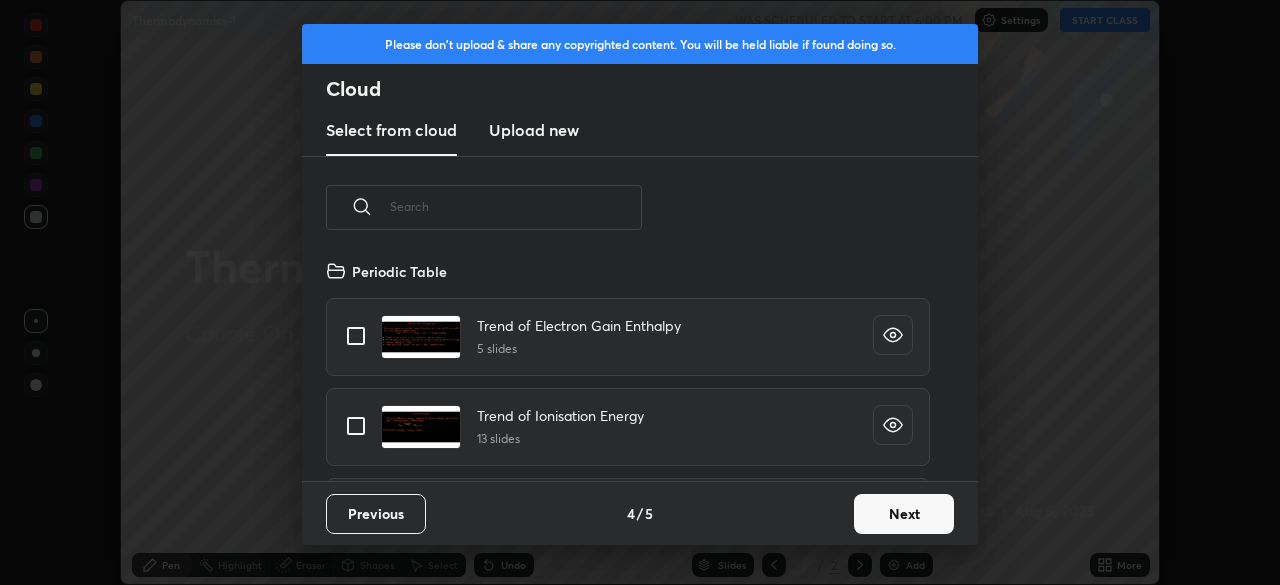 scroll, scrollTop: 7, scrollLeft: 11, axis: both 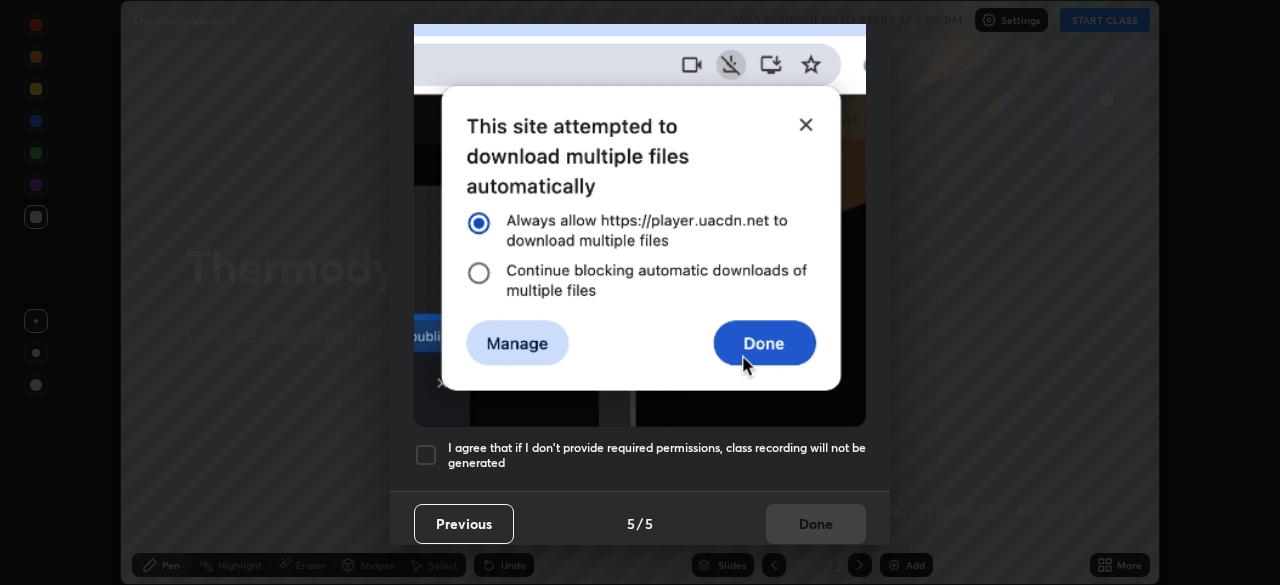 click on "I agree that if I don't provide required permissions, class recording will not be generated" at bounding box center (657, 455) 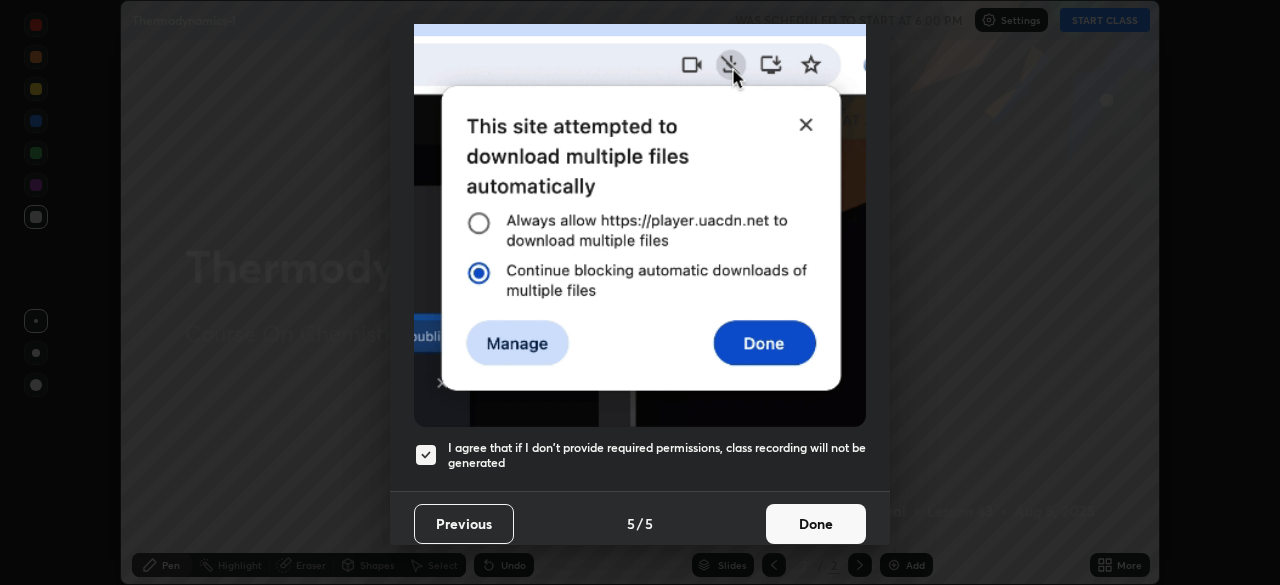 click on "Done" at bounding box center [816, 524] 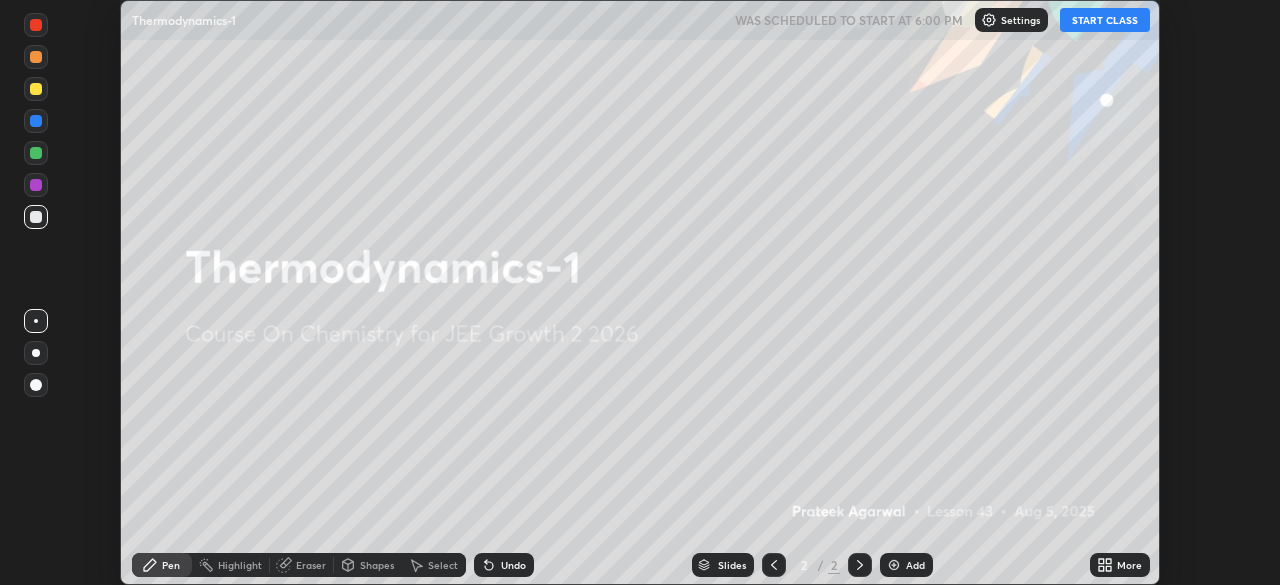 click on "START CLASS" at bounding box center (1105, 20) 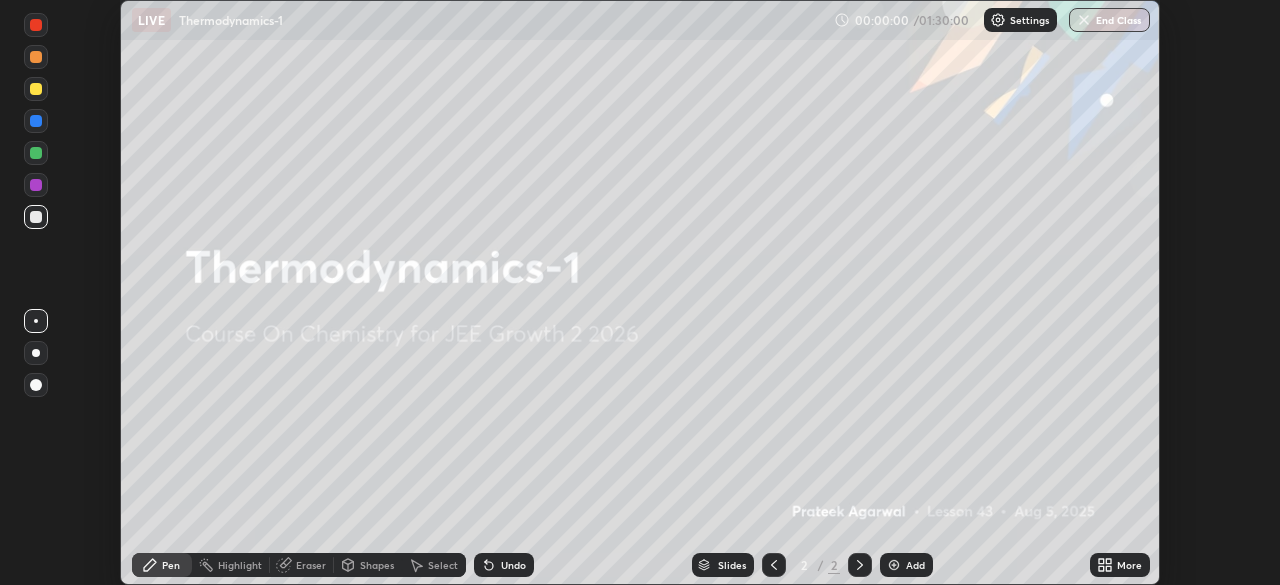 click 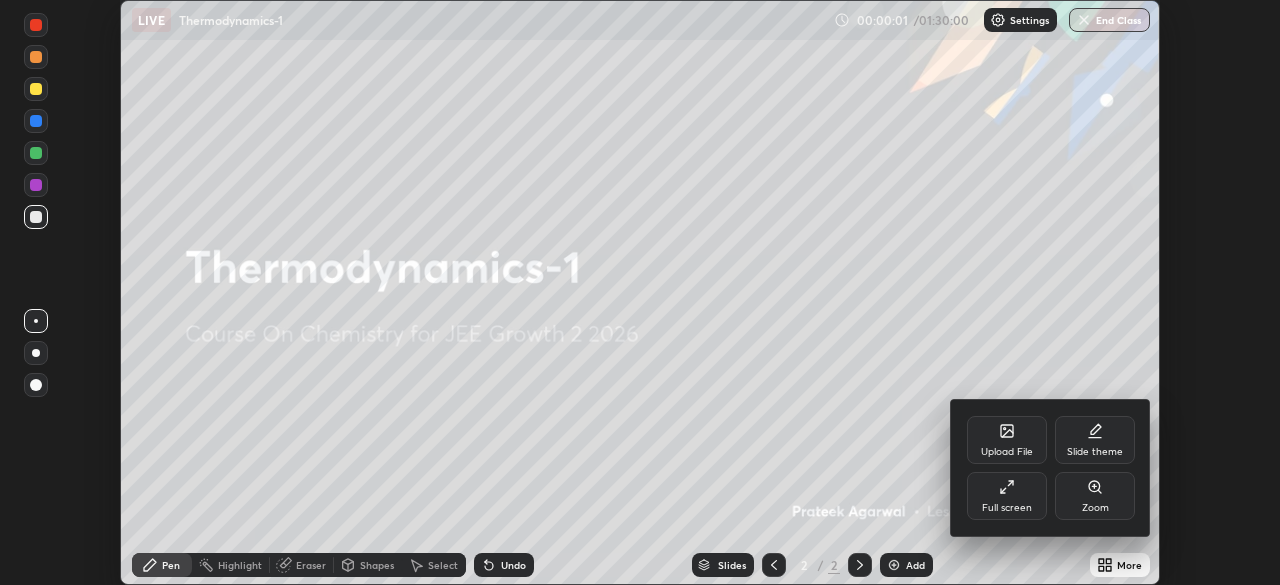 click on "Full screen" at bounding box center [1007, 496] 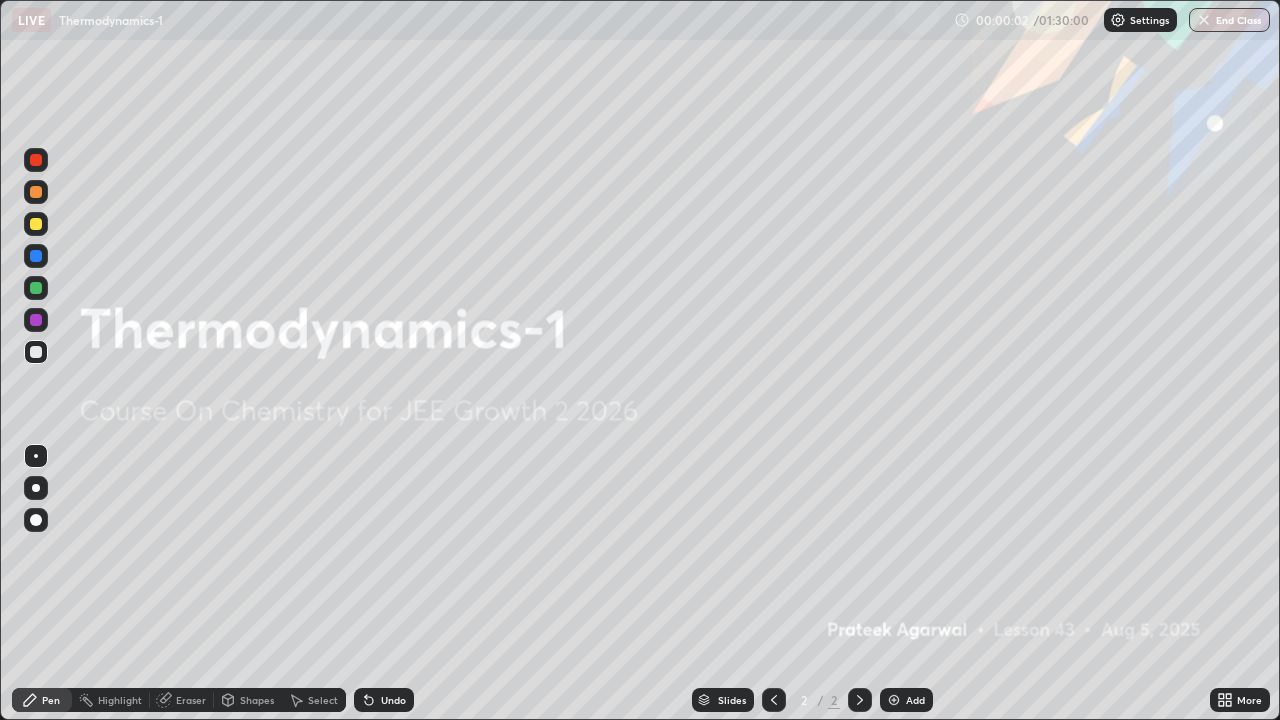 scroll, scrollTop: 99280, scrollLeft: 98720, axis: both 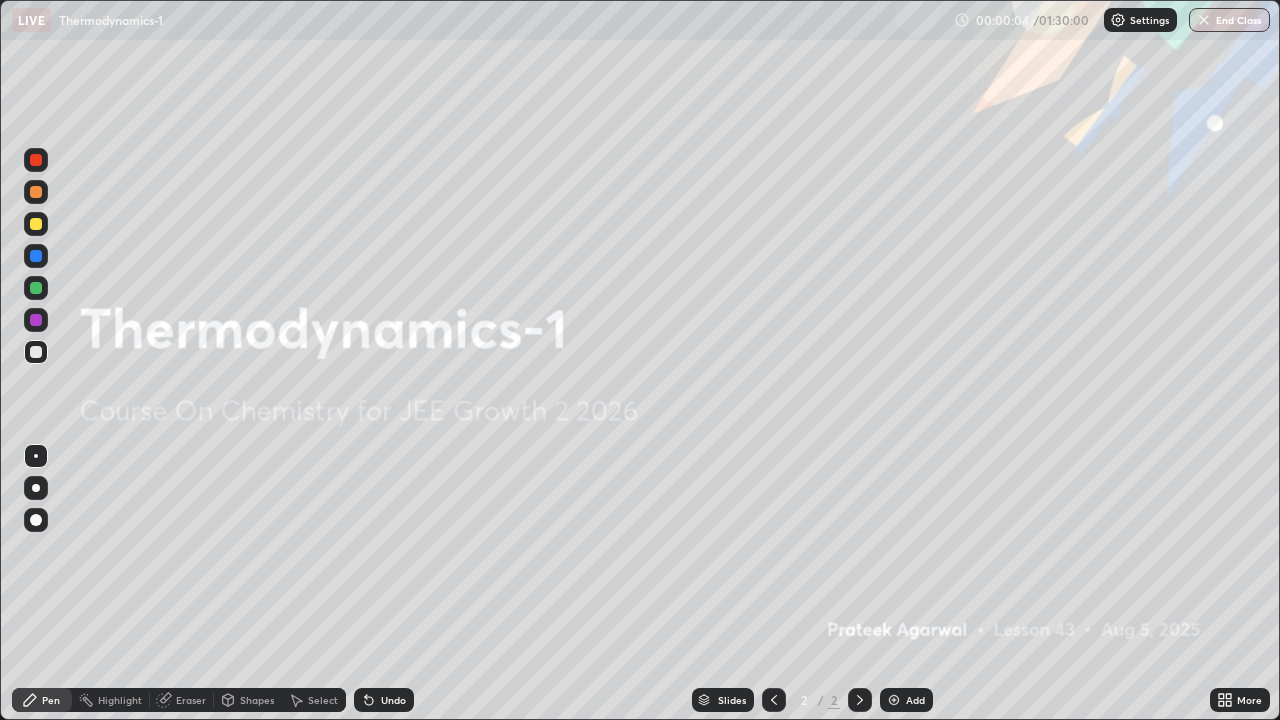 click on "Add" at bounding box center [915, 700] 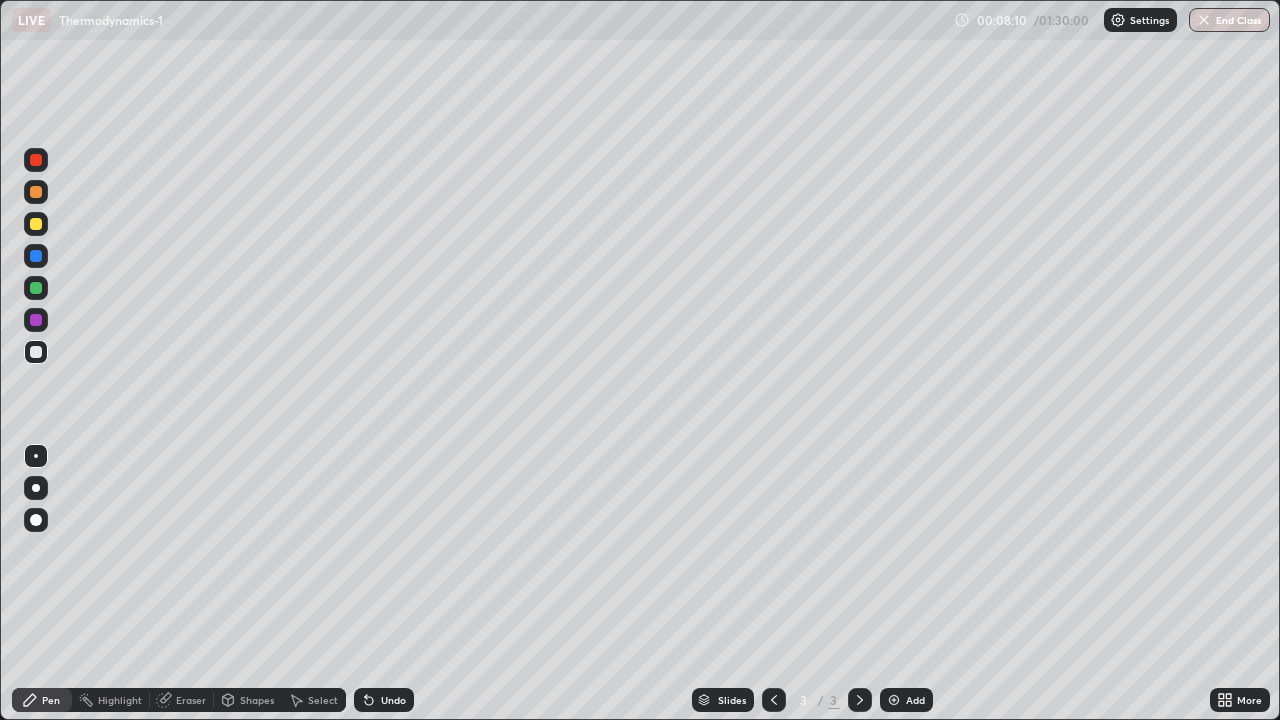 click on "Shapes" at bounding box center [248, 700] 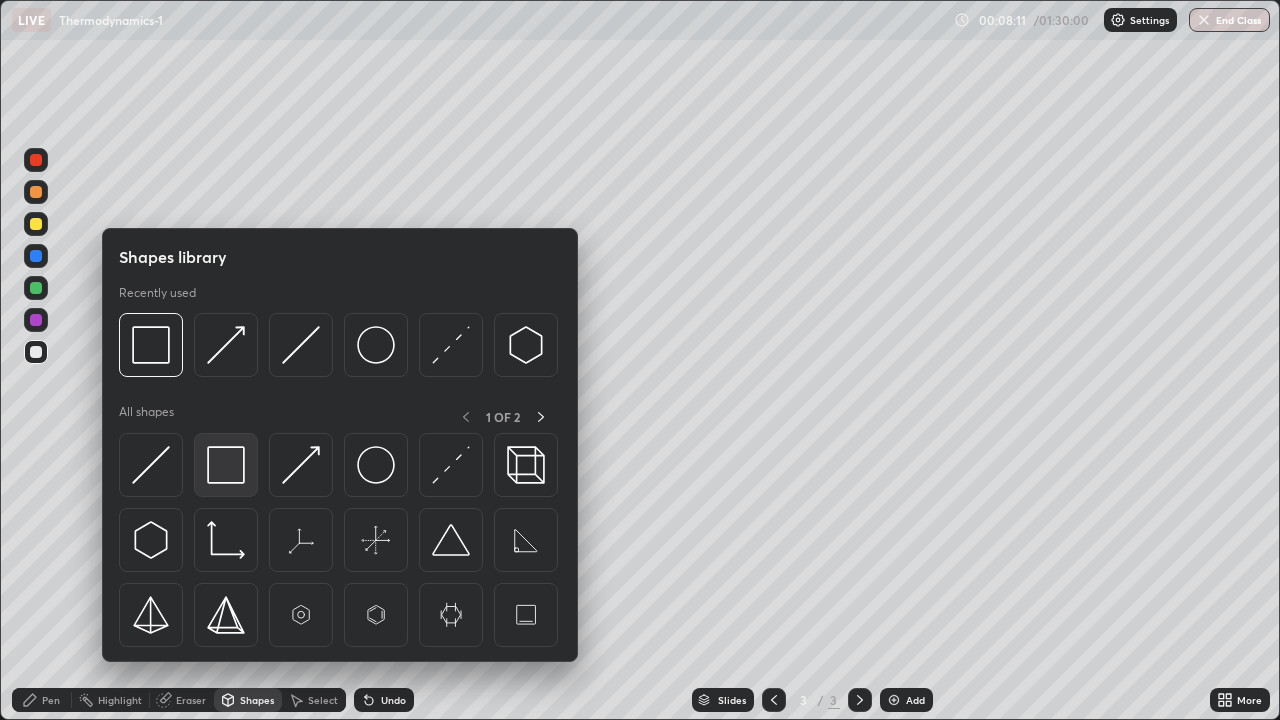 click at bounding box center (226, 465) 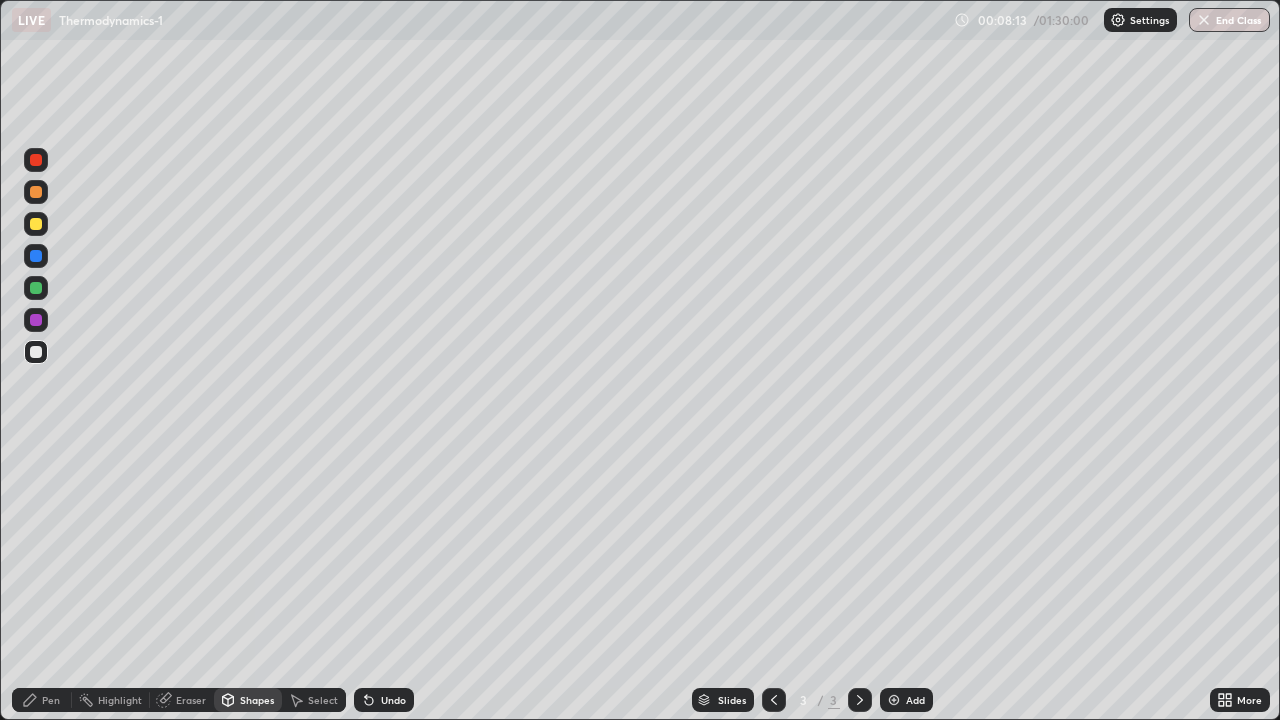 click on "Pen" at bounding box center [51, 700] 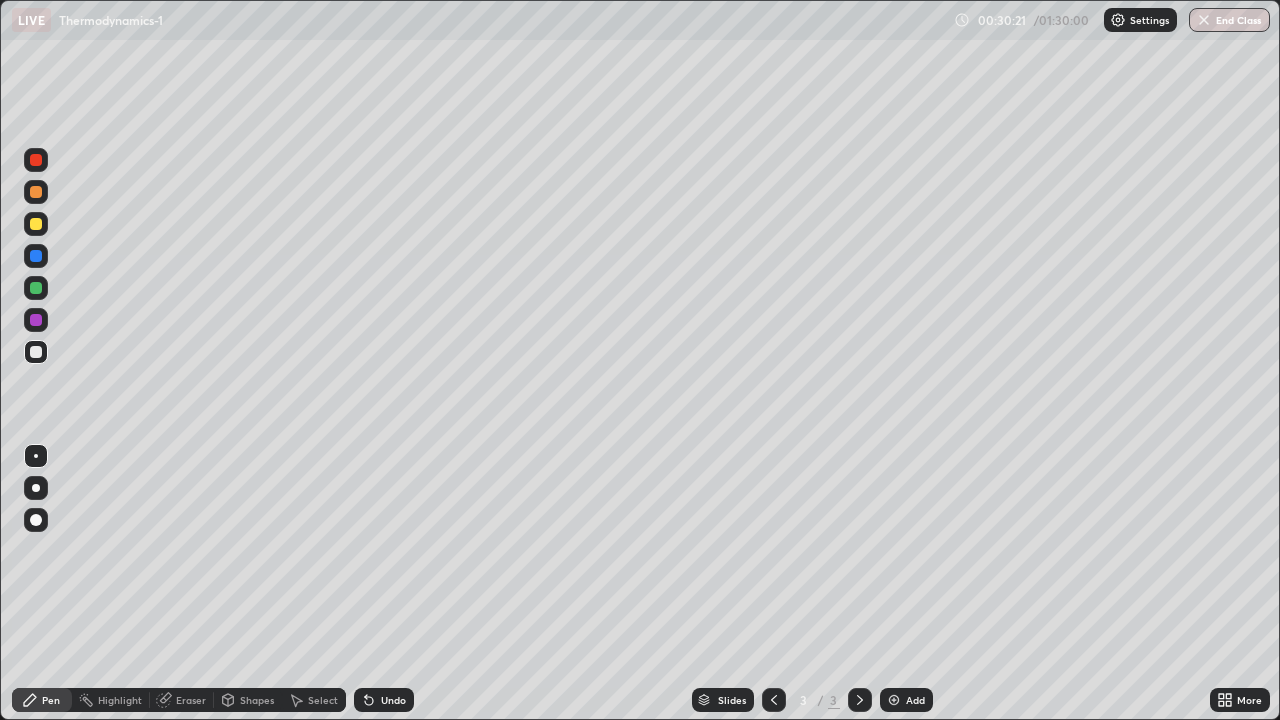 click on "Add" at bounding box center [915, 700] 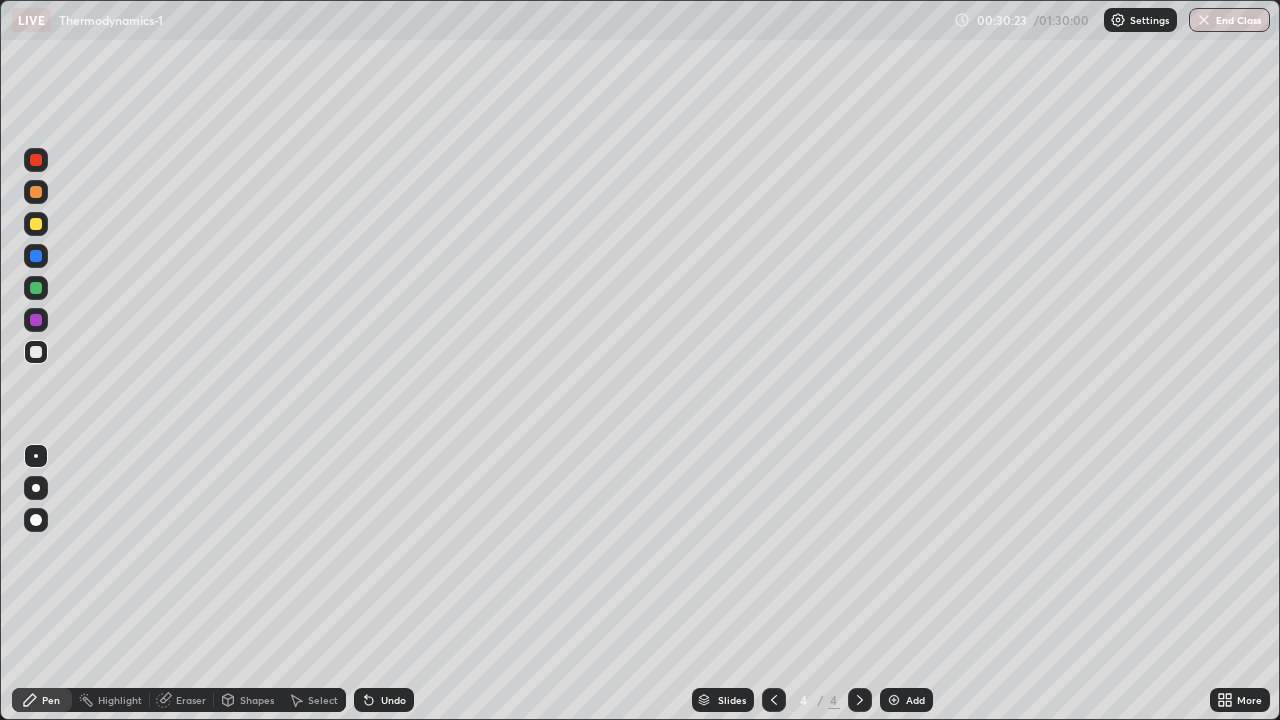 click on "Shapes" at bounding box center [257, 700] 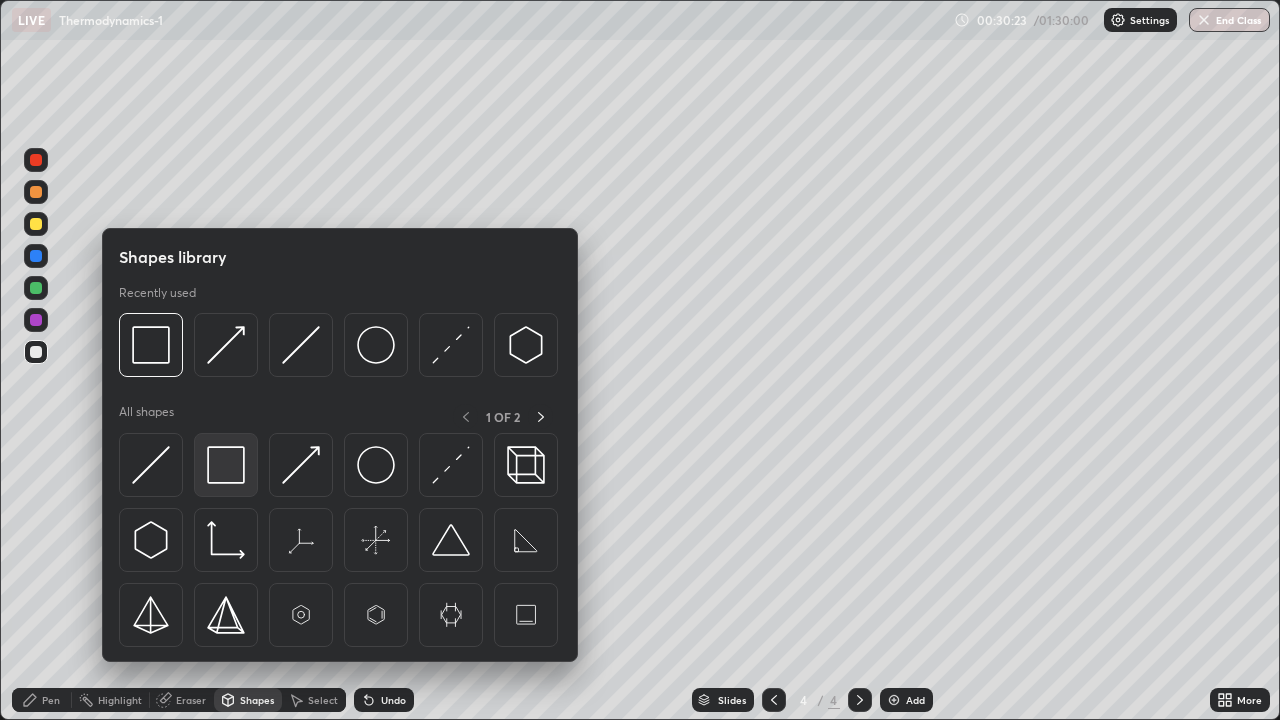 click at bounding box center (226, 465) 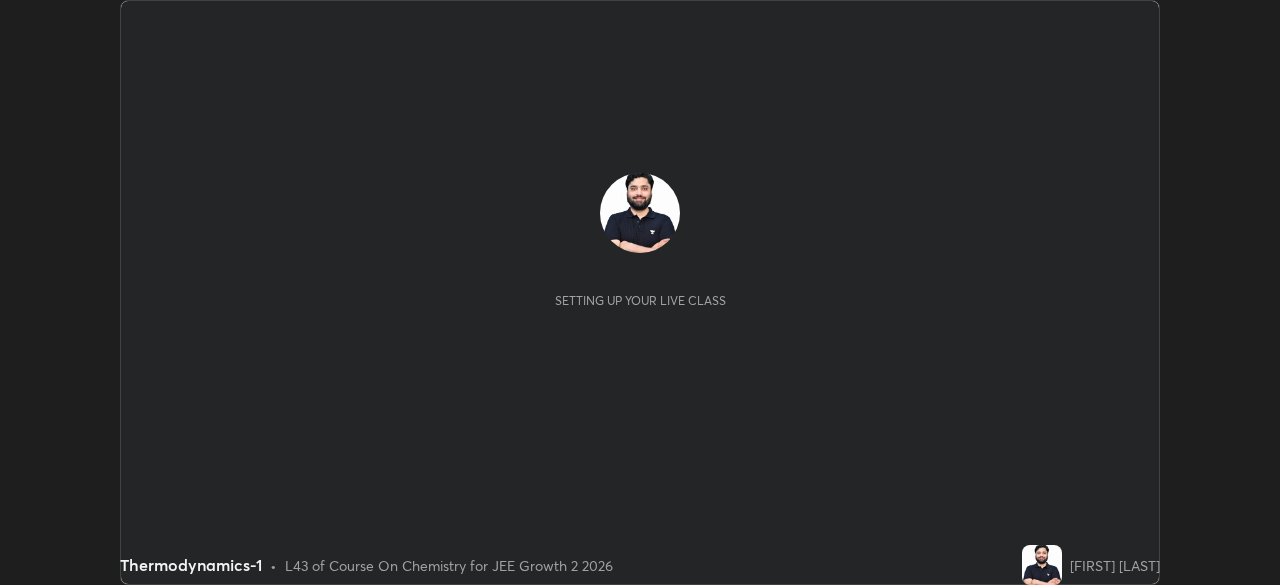 scroll, scrollTop: 0, scrollLeft: 0, axis: both 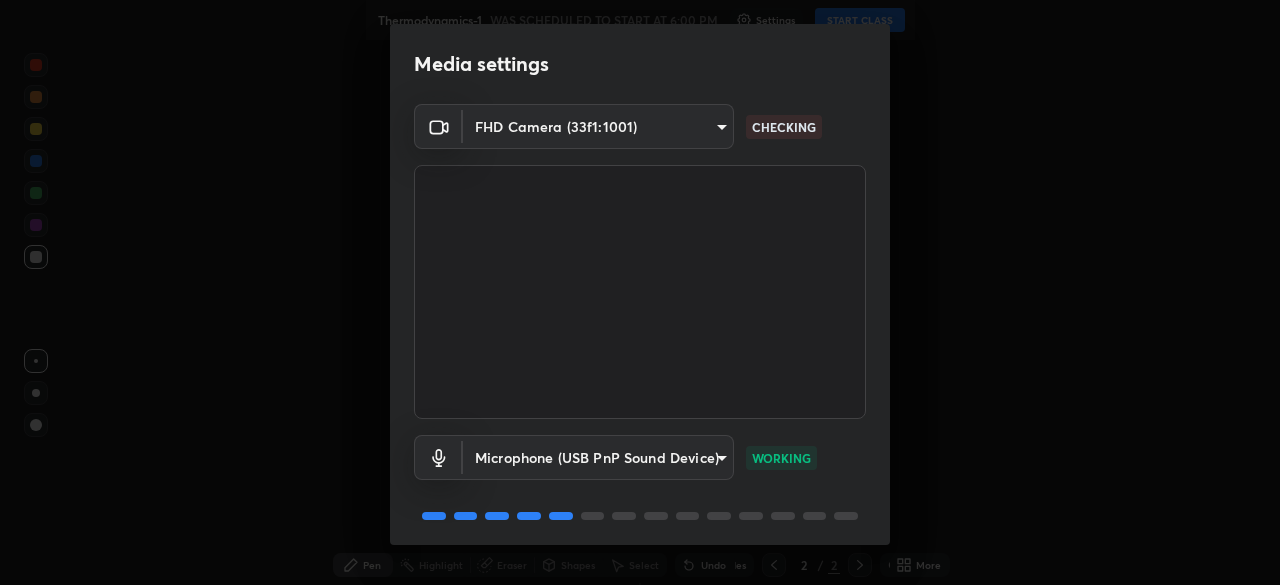 click on "Erase all Thermodynamics-1 WAS SCHEDULED TO START AT  6:00 PM Settings START CLASS Setting up your live class Thermodynamics-1 • L43 of Course On Chemistry for JEE Growth 2 2026 [FIRST] [LAST] Pen Highlight Eraser Shapes Select Undo Slides 2 / 2 Add More Enable hand raising Enable raise hand to speak to learners. Once enabled, chat will be turned off temporarily. Enable x   No doubts shared Encourage your learners to ask a doubt for better clarity Report an issue Reason for reporting Buffering Chat not working Audio - Video sync issue Educator video quality low ​ Attach an image Report Media settings FHD Camera (33f1:1001) e8b5ce31fd85e863e87af87b85eed38ee242798d413b72b7da49467701a3800f CHECKING Microphone (USB PnP Sound Device) cd2ff5de70d97d1f26f53071eb270763a2519b2adef656083425184db7bb67d1 WORKING 1 / 5 Next" at bounding box center [640, 292] 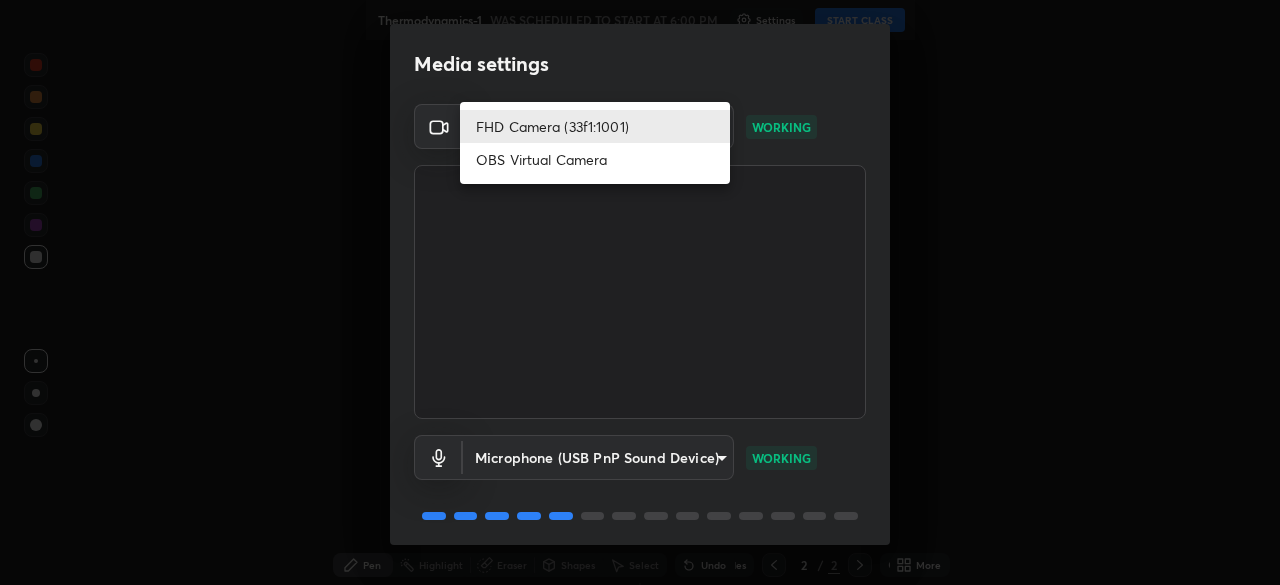 click on "OBS Virtual Camera" at bounding box center (595, 159) 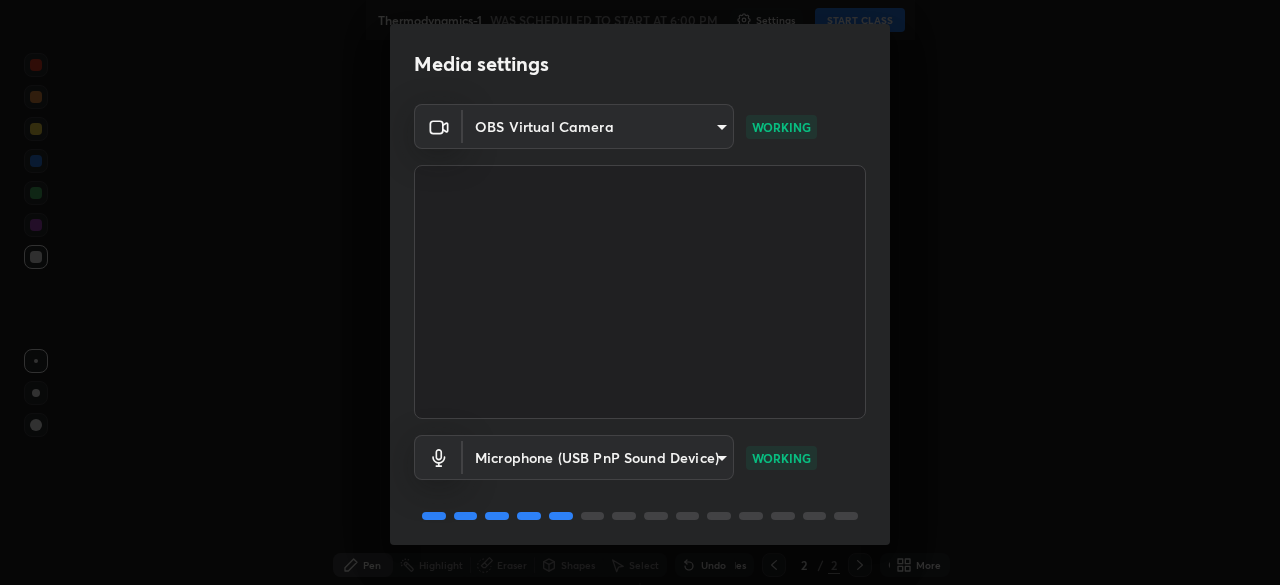 click on "Erase all Thermodynamics-1 WAS SCHEDULED TO START AT  6:00 PM Settings START CLASS Setting up your live class Thermodynamics-1 • L43 of Course On Chemistry for JEE Growth 2 2026 [FIRST] [LAST] Pen Highlight Eraser Shapes Select Undo Slides 2 / 2 Add More Enable hand raising Enable raise hand to speak to learners. Once enabled, chat will be turned off temporarily. Enable x   No doubts shared Encourage your learners to ask a doubt for better clarity Report an issue Reason for reporting Buffering Chat not working Audio - Video sync issue Educator video quality low ​ Attach an image Report Media settings OBS Virtual Camera a76d535b00fd06138d7725285b0c9a8bc5203e4f5e811f16ac6e08b0f3e4d5cf WORKING Microphone (USB PnP Sound Device) cd2ff5de70d97d1f26f53071eb270763a2519b2adef656083425184db7bb67d1 WORKING 1 / 5 Next" at bounding box center [640, 292] 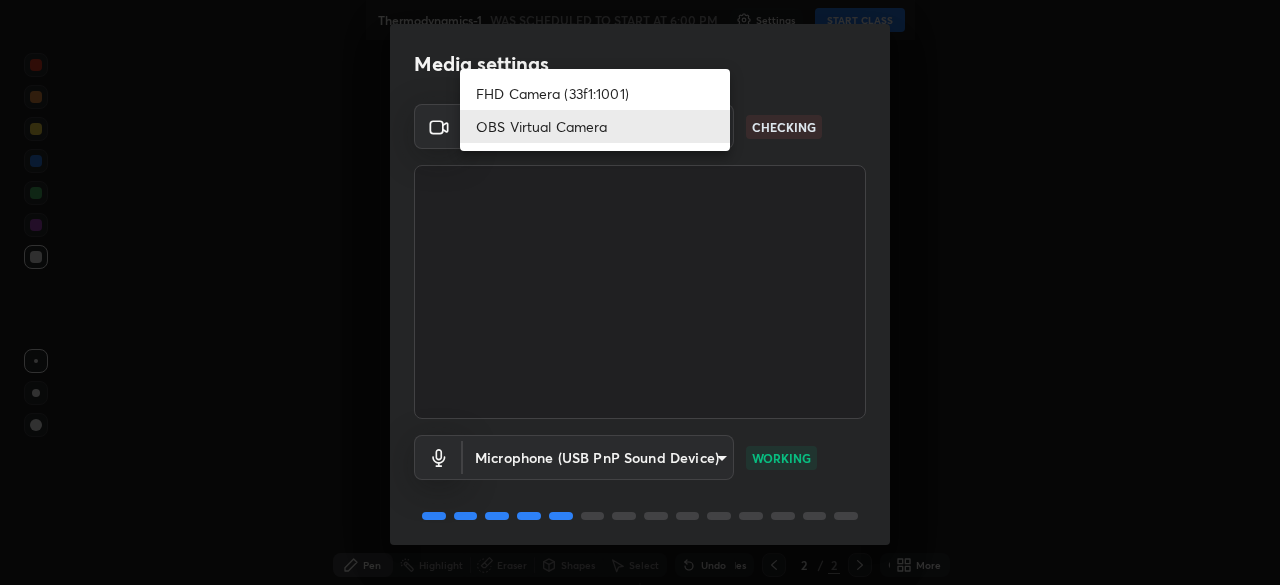 click on "FHD Camera (33f1:1001)" at bounding box center [595, 93] 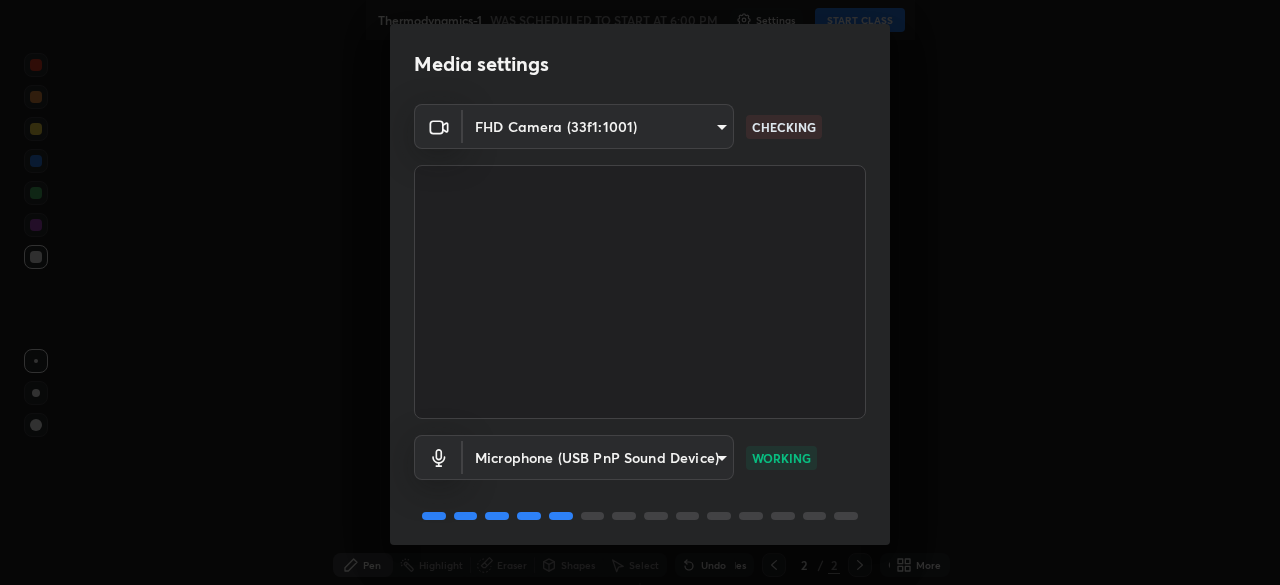 scroll, scrollTop: 70, scrollLeft: 0, axis: vertical 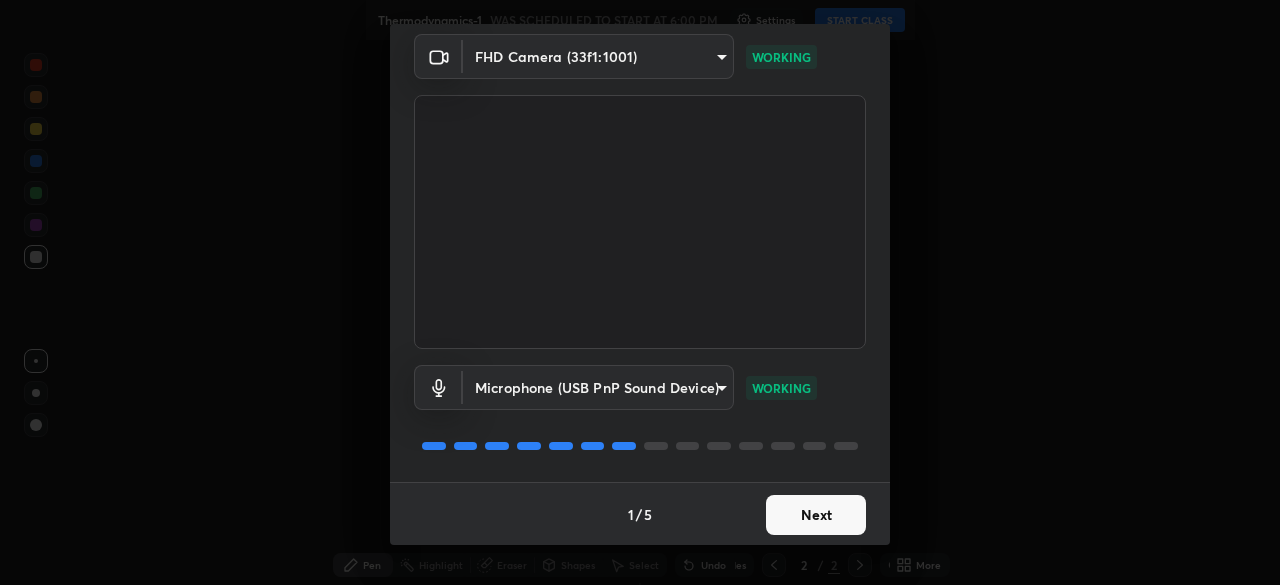 click on "Next" at bounding box center (816, 515) 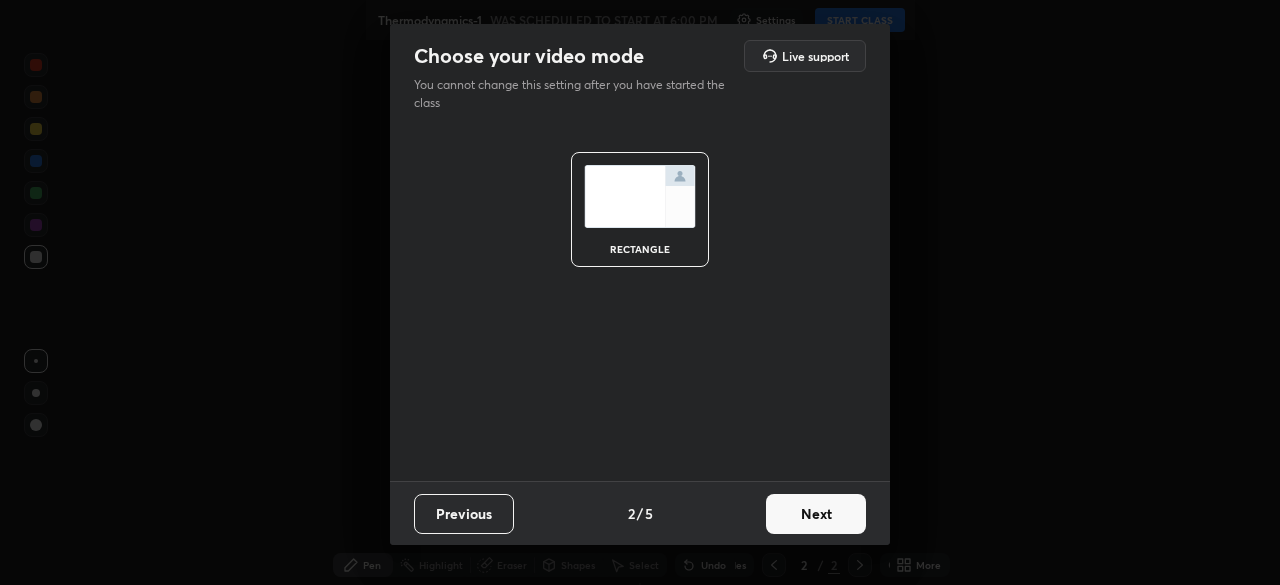 scroll, scrollTop: 0, scrollLeft: 0, axis: both 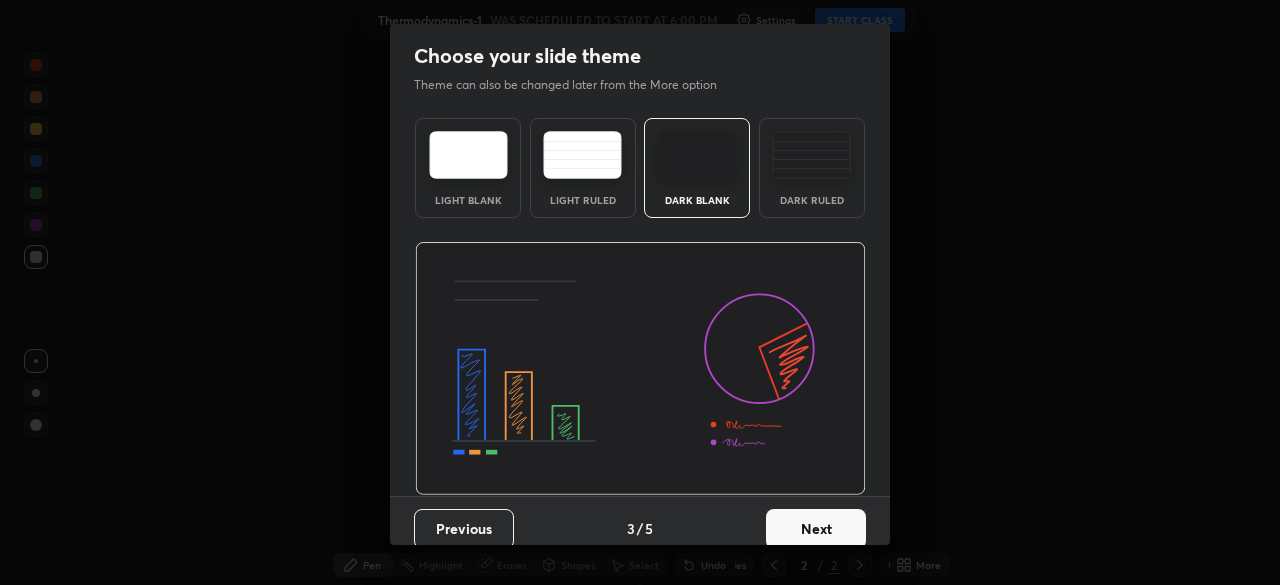 click on "Next" at bounding box center (816, 529) 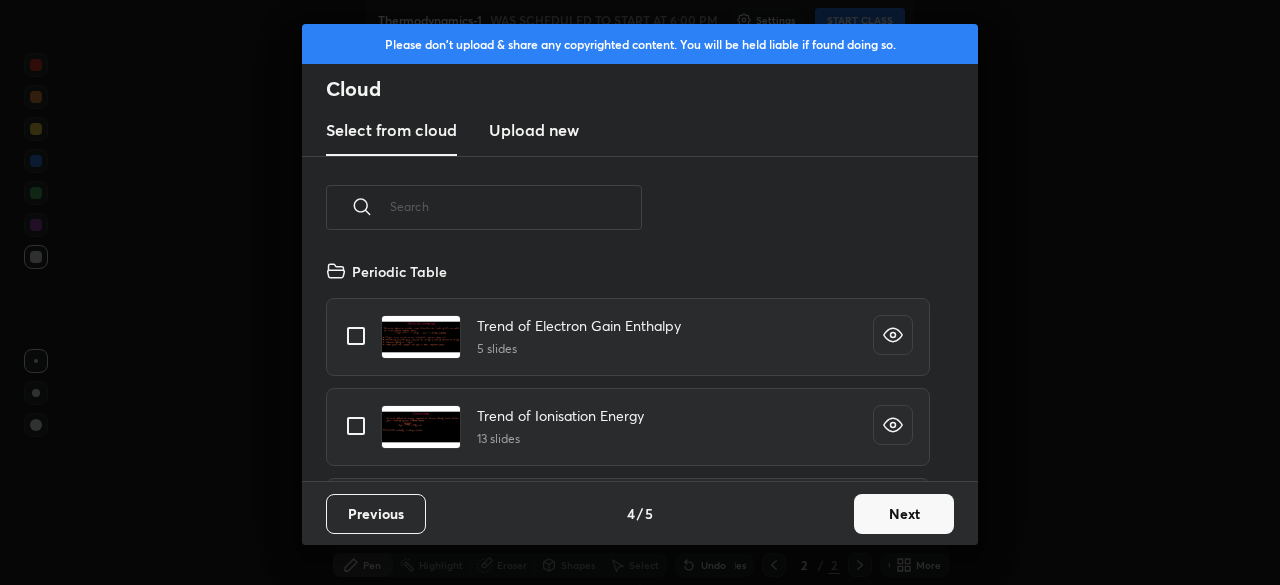 scroll, scrollTop: 7, scrollLeft: 11, axis: both 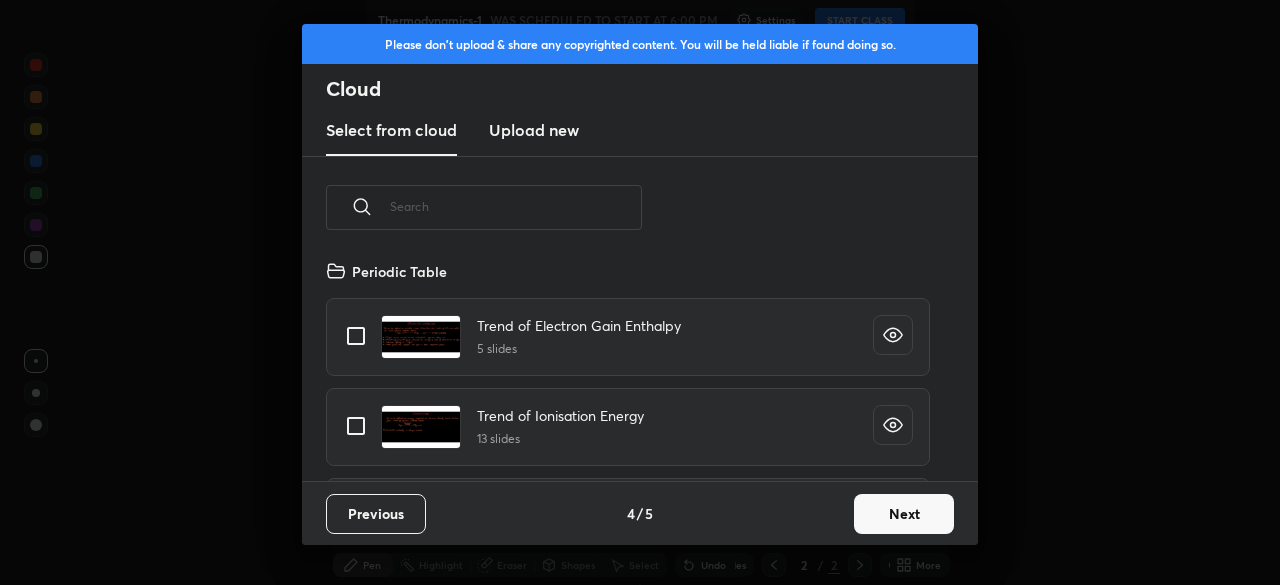 click on "Next" at bounding box center (904, 514) 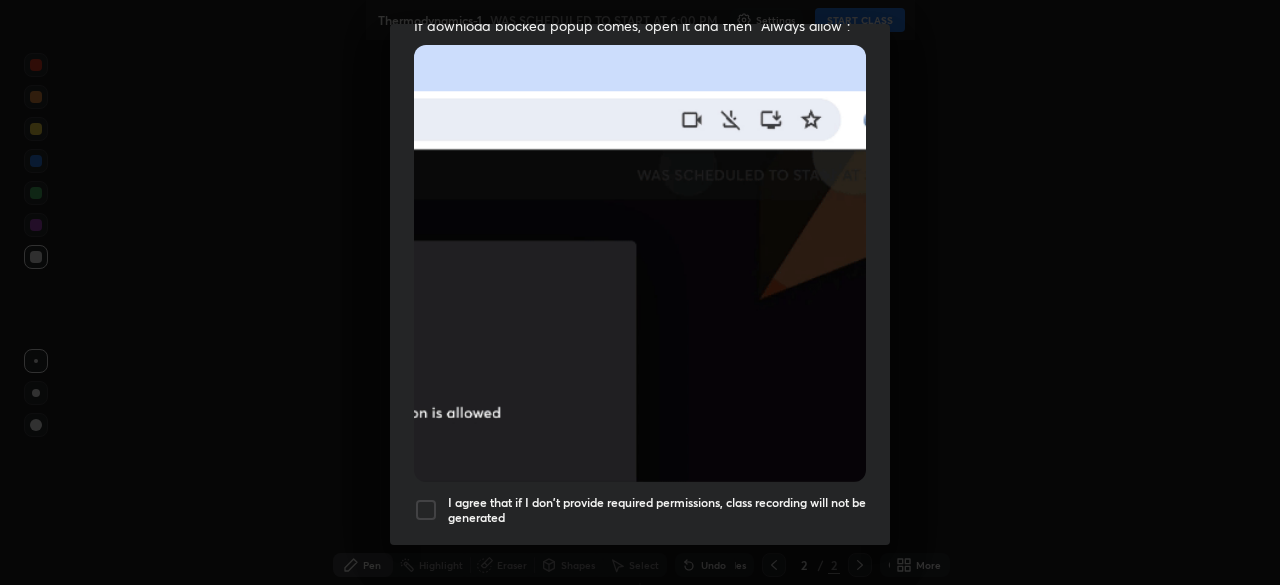 scroll, scrollTop: 479, scrollLeft: 0, axis: vertical 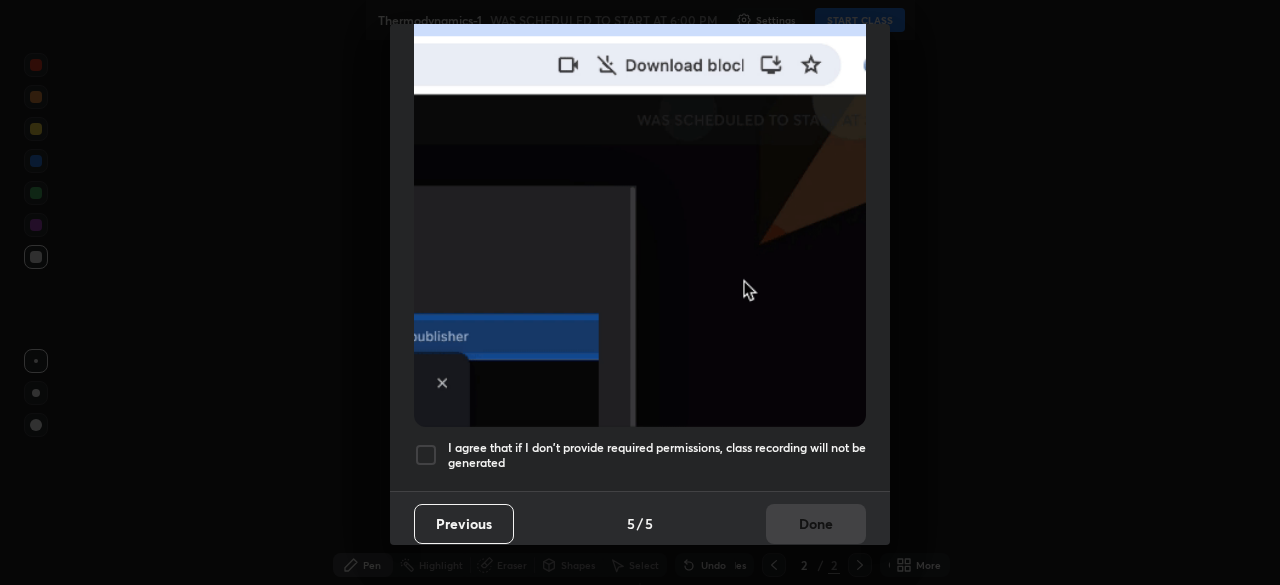 click on "I agree that if I don't provide required permissions, class recording will not be generated" at bounding box center (657, 455) 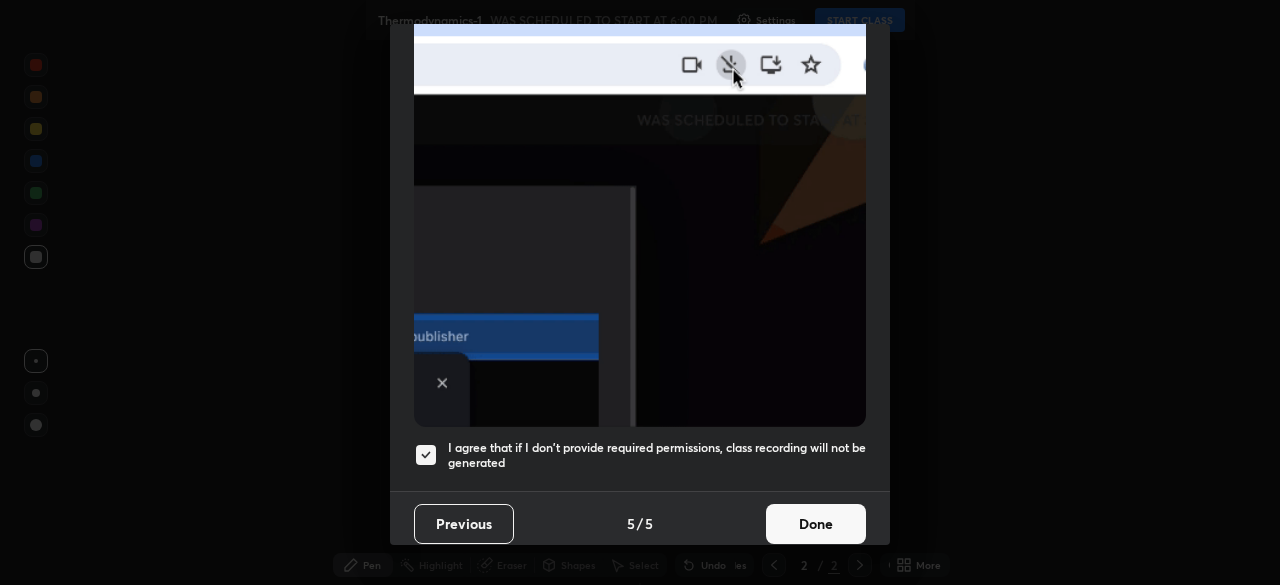 click on "Done" at bounding box center [816, 524] 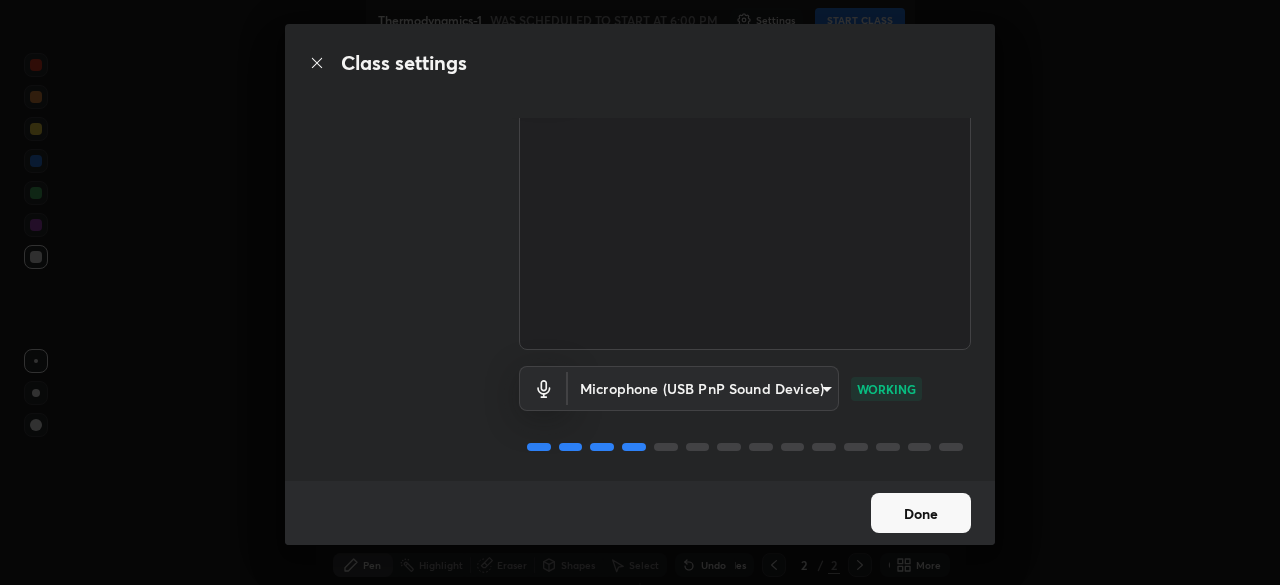 scroll, scrollTop: 91, scrollLeft: 0, axis: vertical 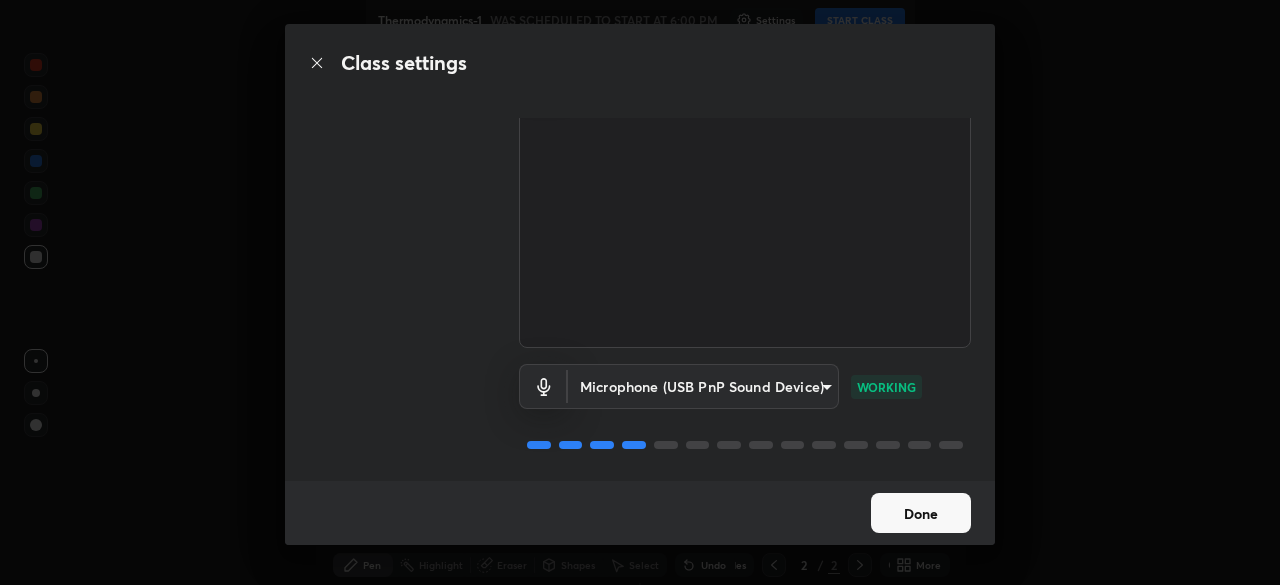 click on "Done" at bounding box center (921, 513) 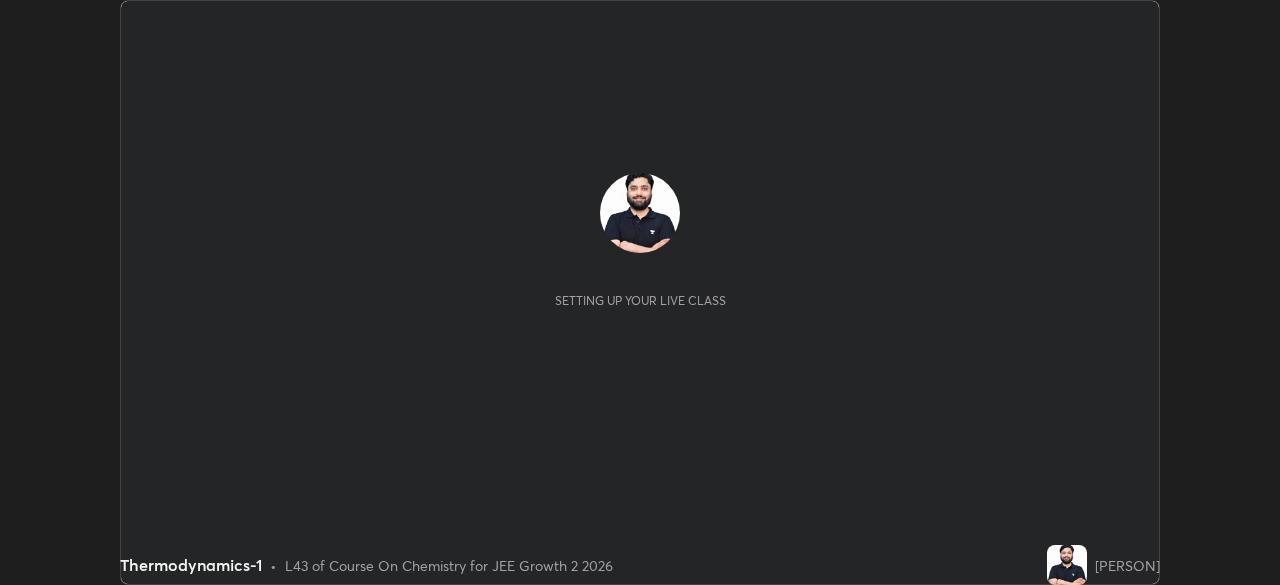 scroll, scrollTop: 0, scrollLeft: 0, axis: both 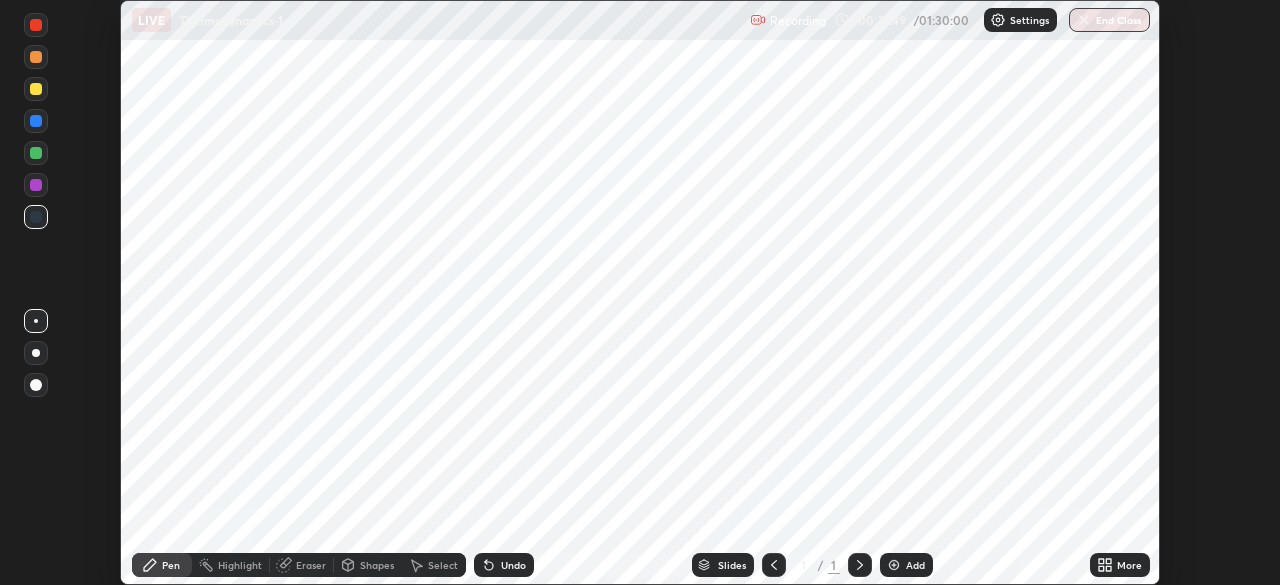 click on "Add" at bounding box center (915, 565) 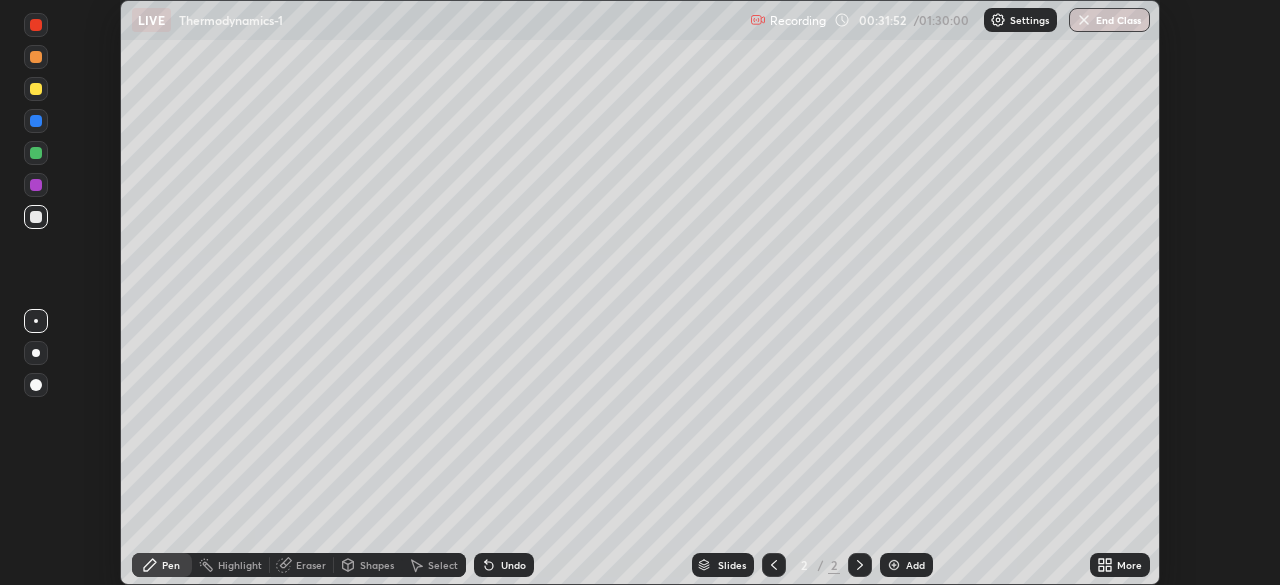 click on "More" at bounding box center [1120, 565] 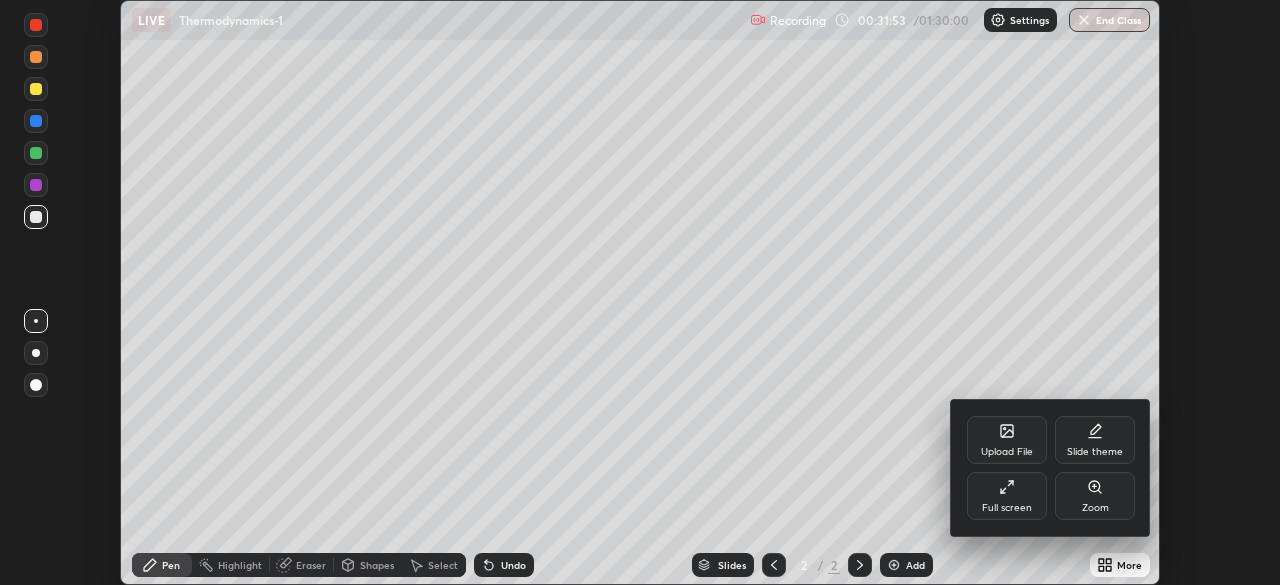 click on "Full screen" at bounding box center [1007, 496] 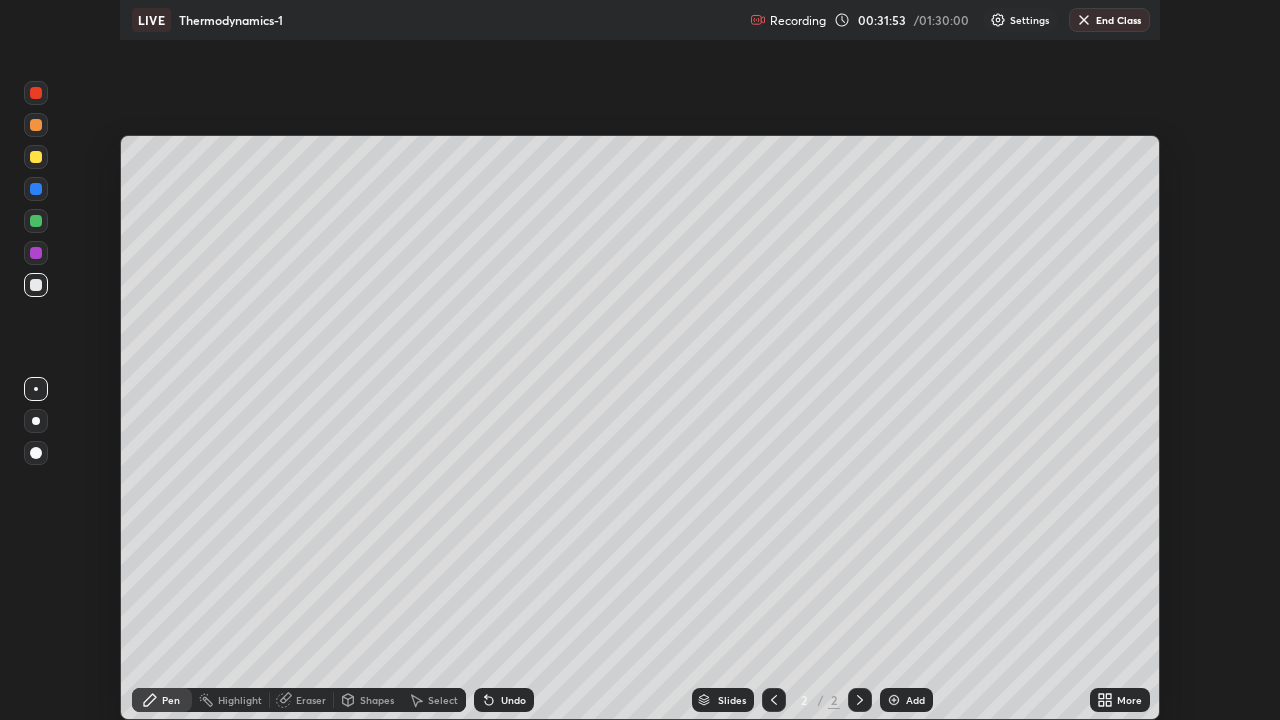 scroll, scrollTop: 99280, scrollLeft: 98720, axis: both 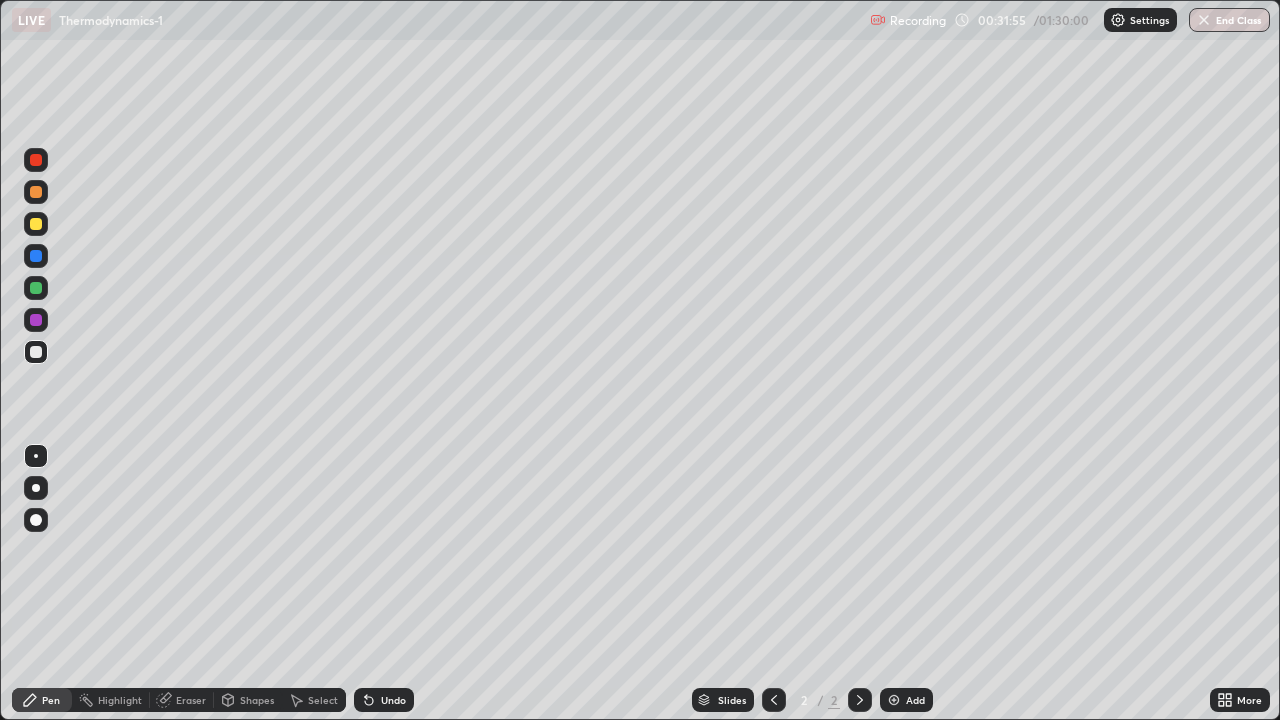 click on "Shapes" at bounding box center [257, 700] 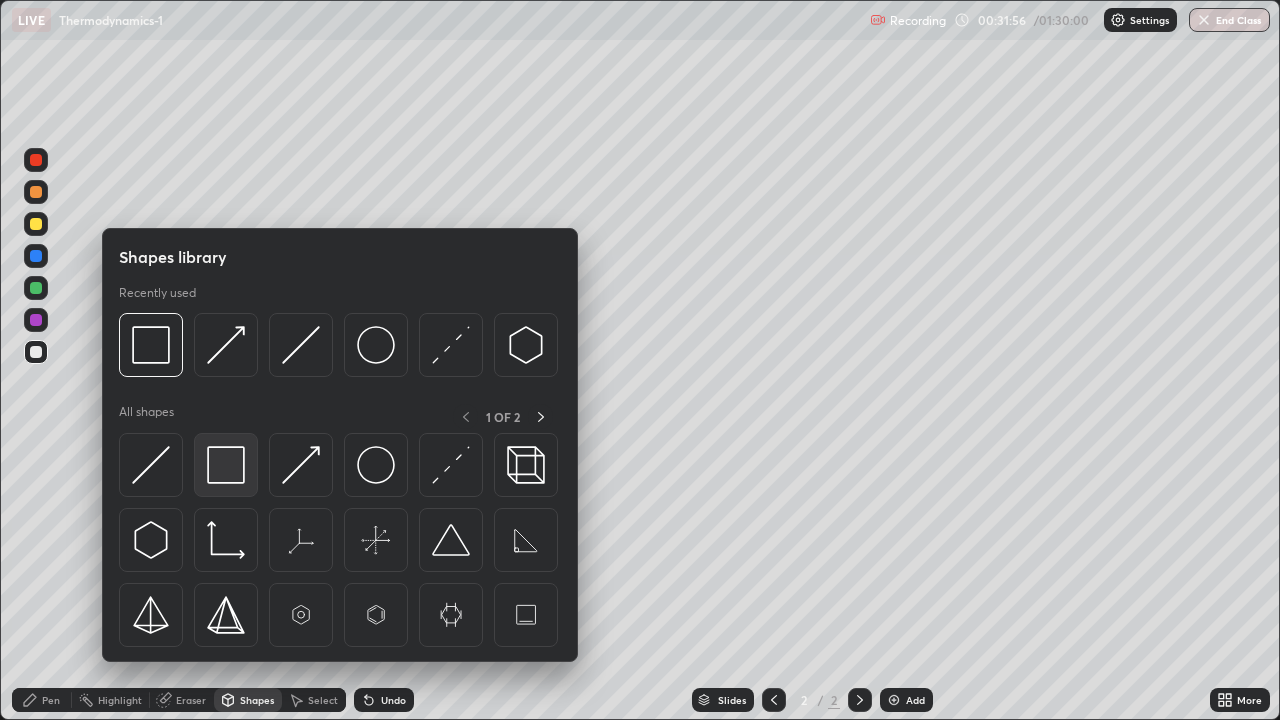 click at bounding box center (226, 465) 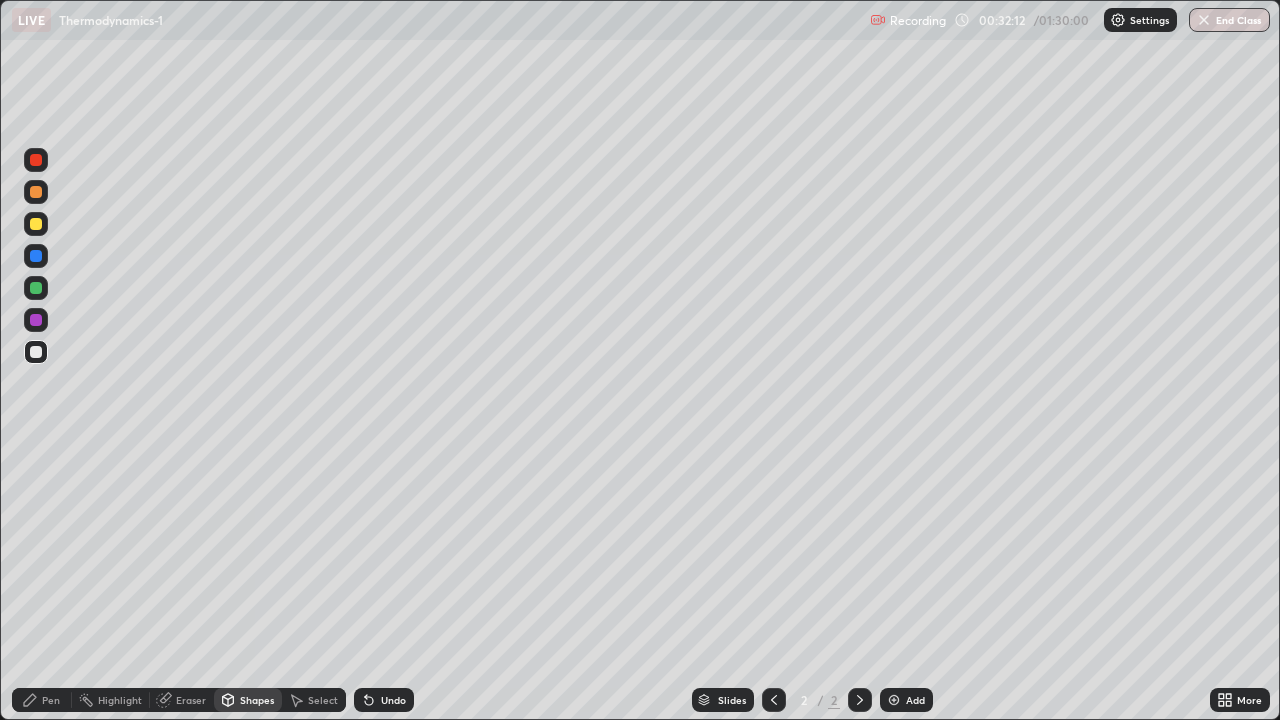 click on "Pen" at bounding box center (51, 700) 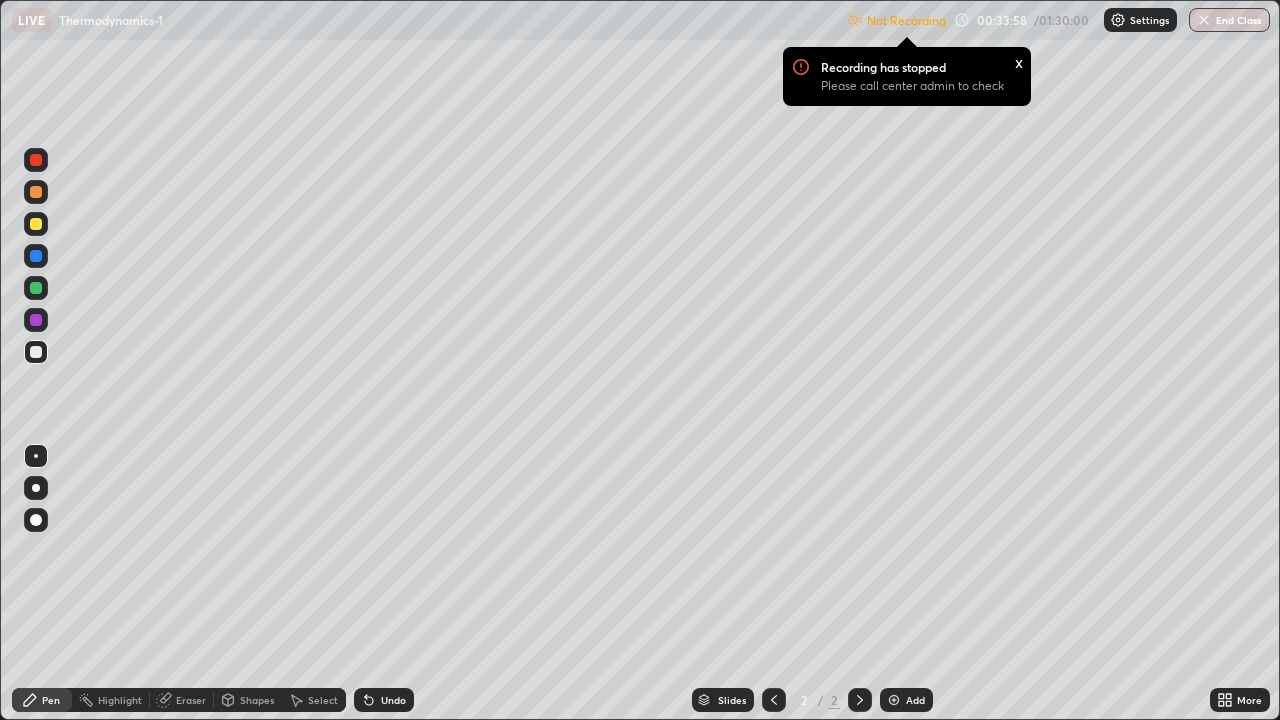 click on "x" at bounding box center (1019, 61) 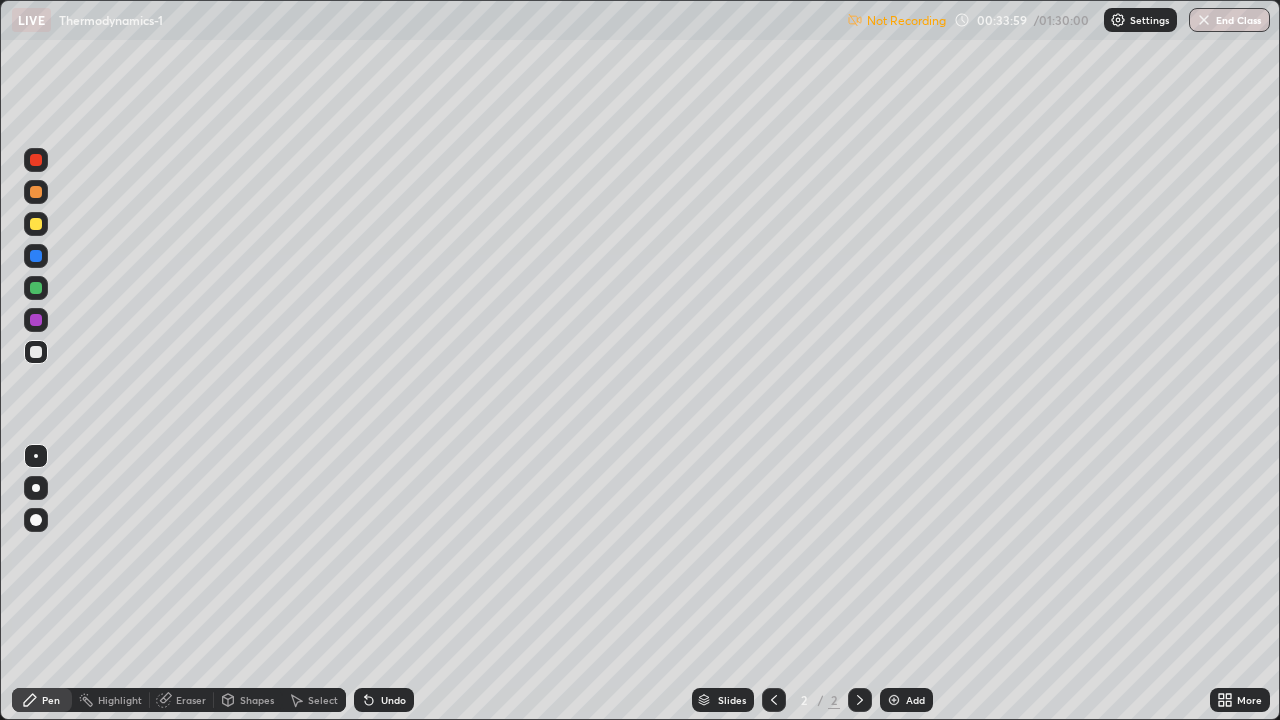 click on "Add" at bounding box center [915, 700] 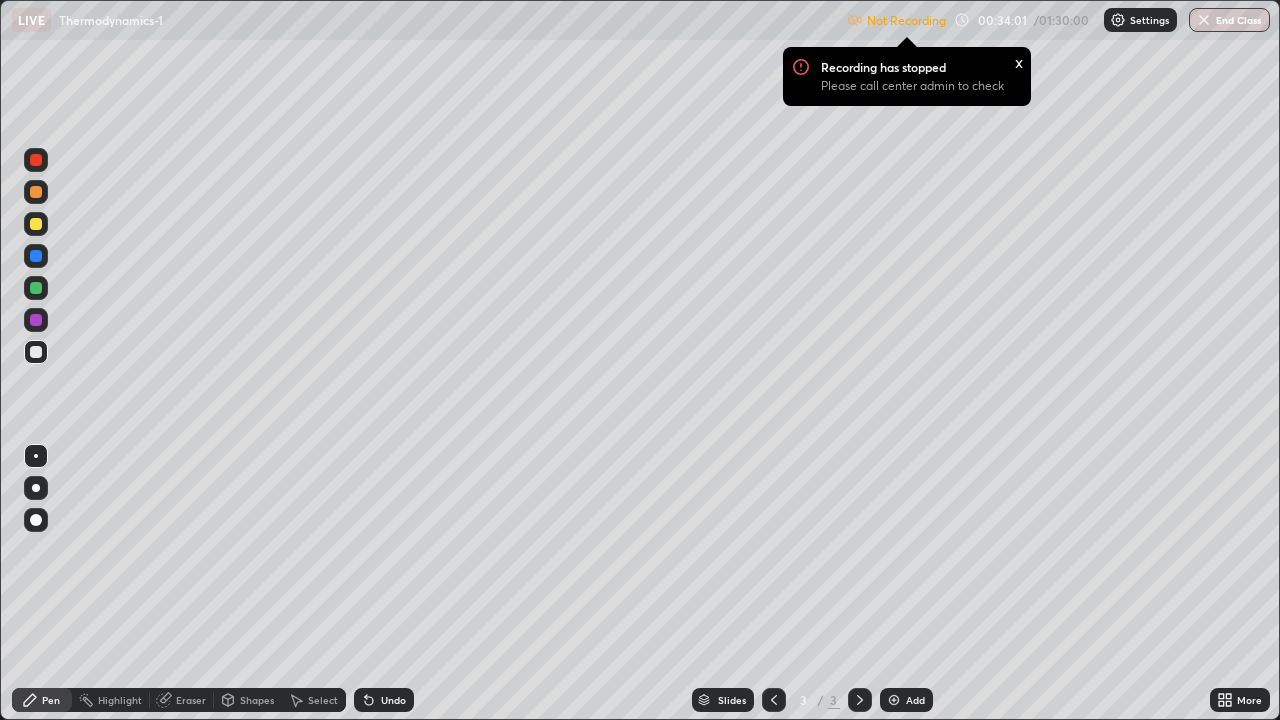 click 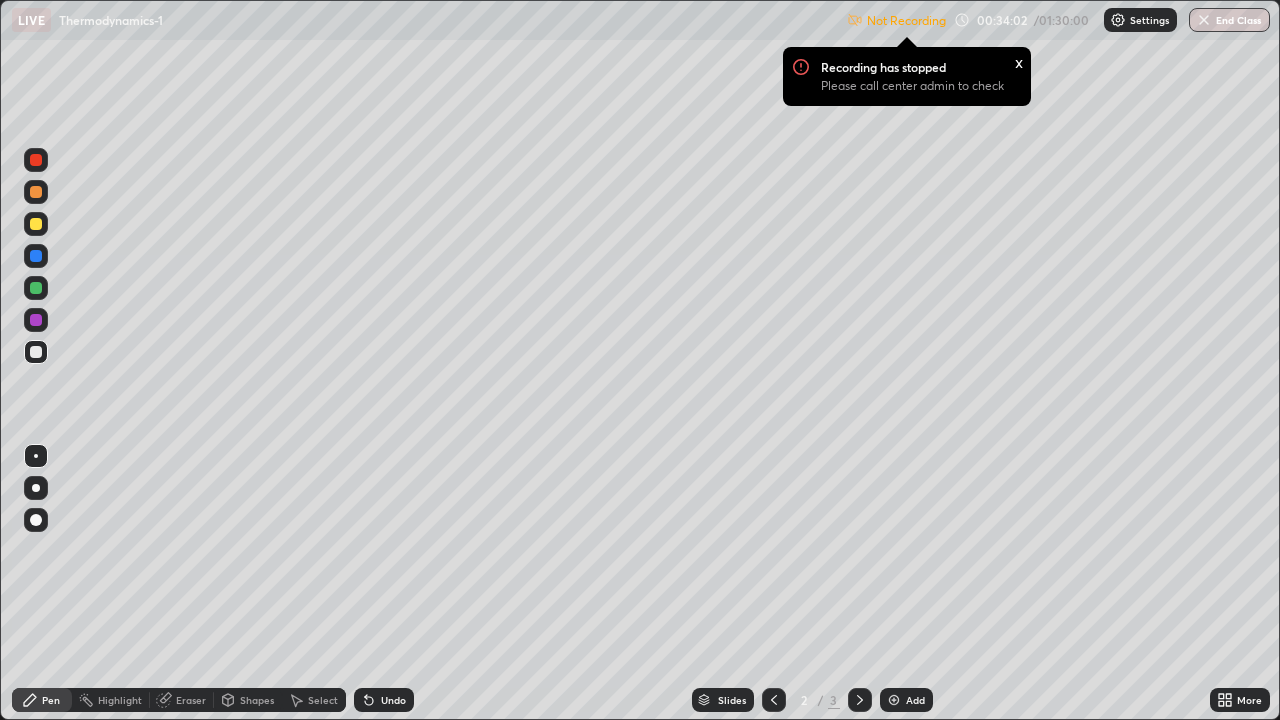 click 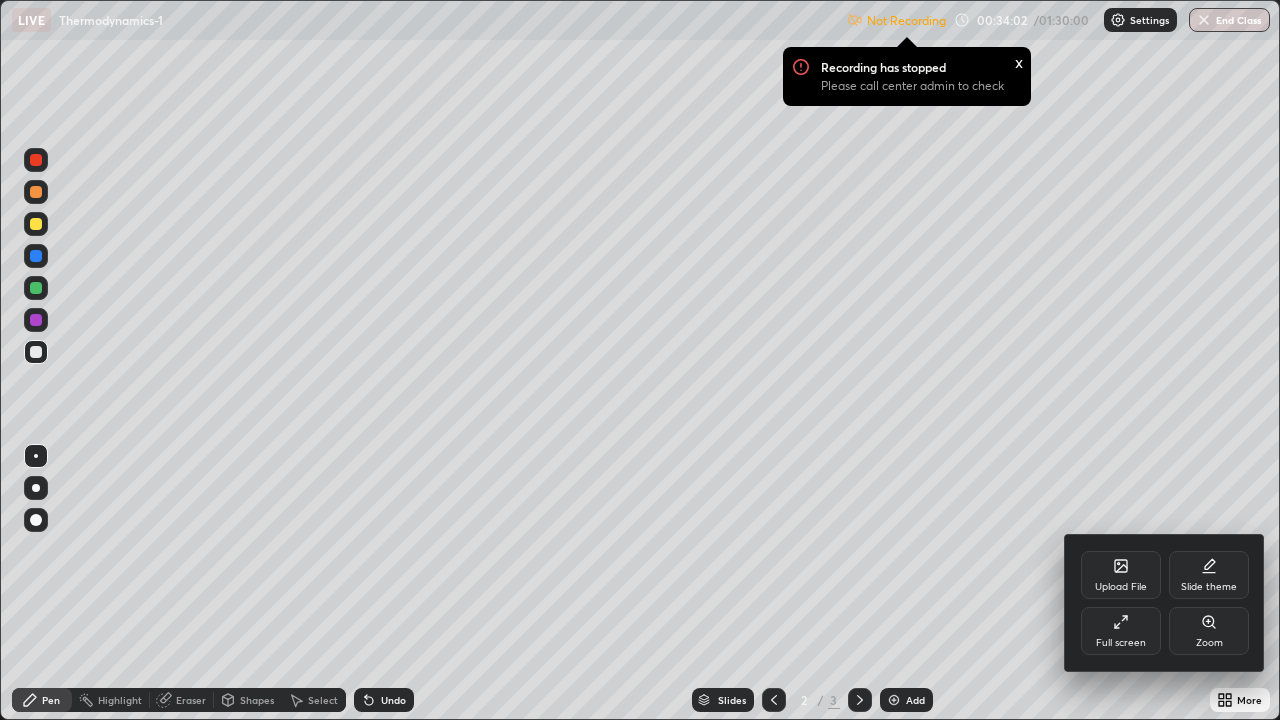 click on "Full screen" at bounding box center [1121, 631] 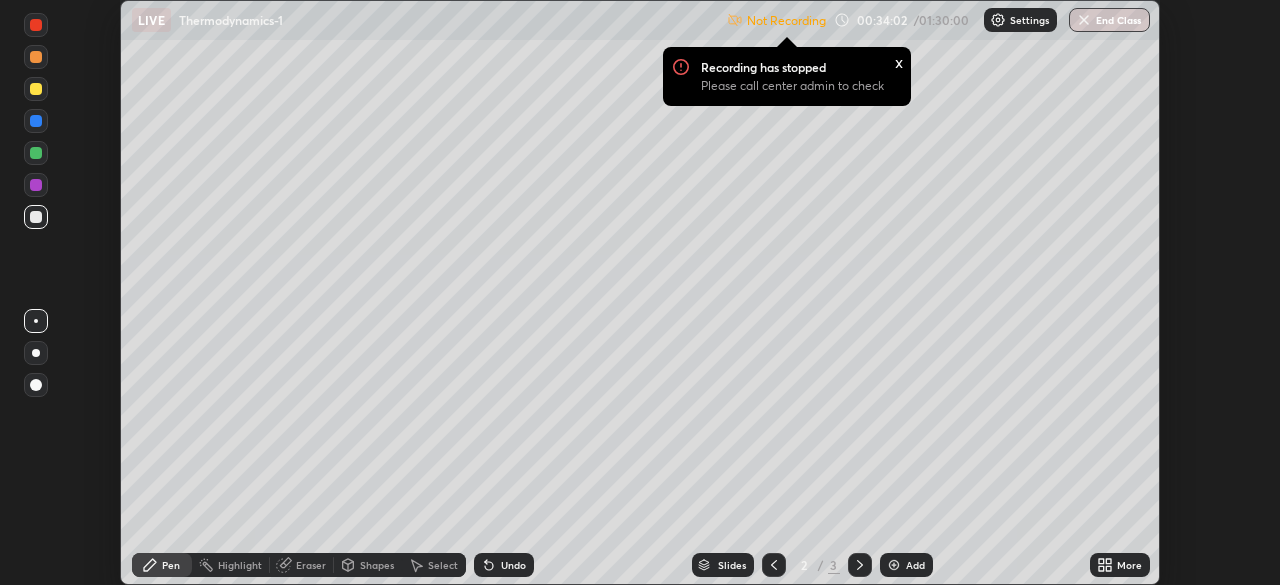 scroll, scrollTop: 585, scrollLeft: 1280, axis: both 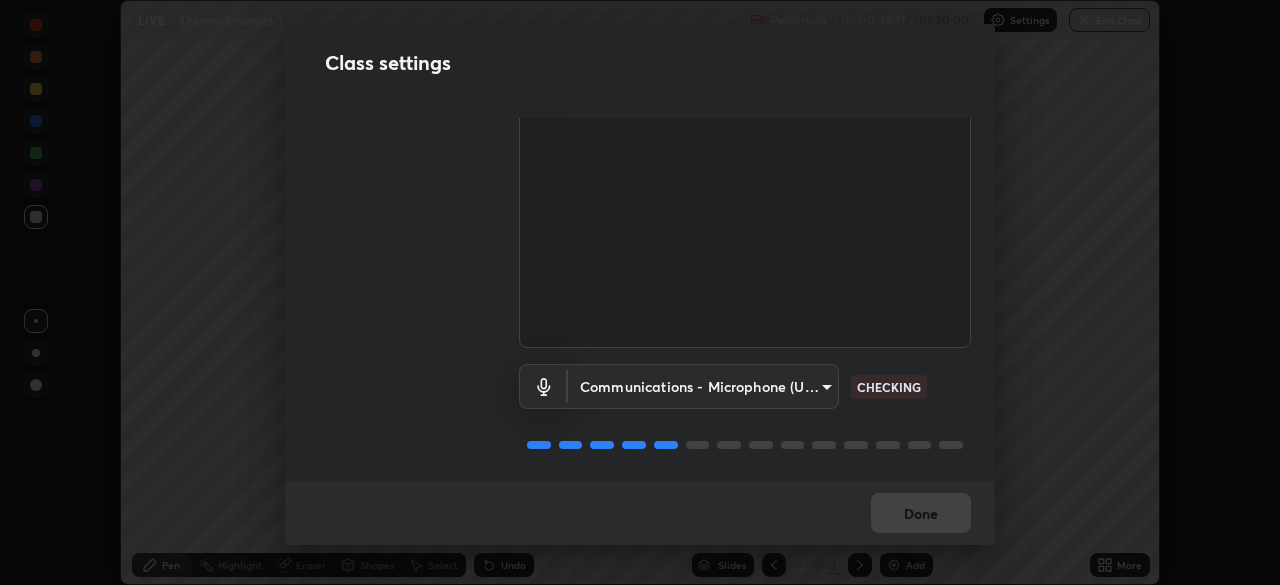click on "Erase all LIVE Thermodynamics-1 Recording 00:34:17 /  01:30:00 Settings End Class Setting up your live class Thermodynamics-1 • L43 of Course On Chemistry for JEE Growth 2 2026 [FIRST] [LAST] Pen Highlight Eraser Shapes Select Undo Slides 2 / 3 Add More No doubts shared Encourage your learners to ask a doubt for better clarity Report an issue Reason for reporting Buffering Chat not working Audio - Video sync issue Educator video quality low ​ Attach an image Report Class settings Audio & Video FHD Camera (33f1:1001) e8b5ce31fd85e863e87af87b85eed38ee242798d413b72b7da49467701a3800f CHECKING Communications - Microphone (USB PnP Sound Device) communications CHECKING Done" at bounding box center (640, 292) 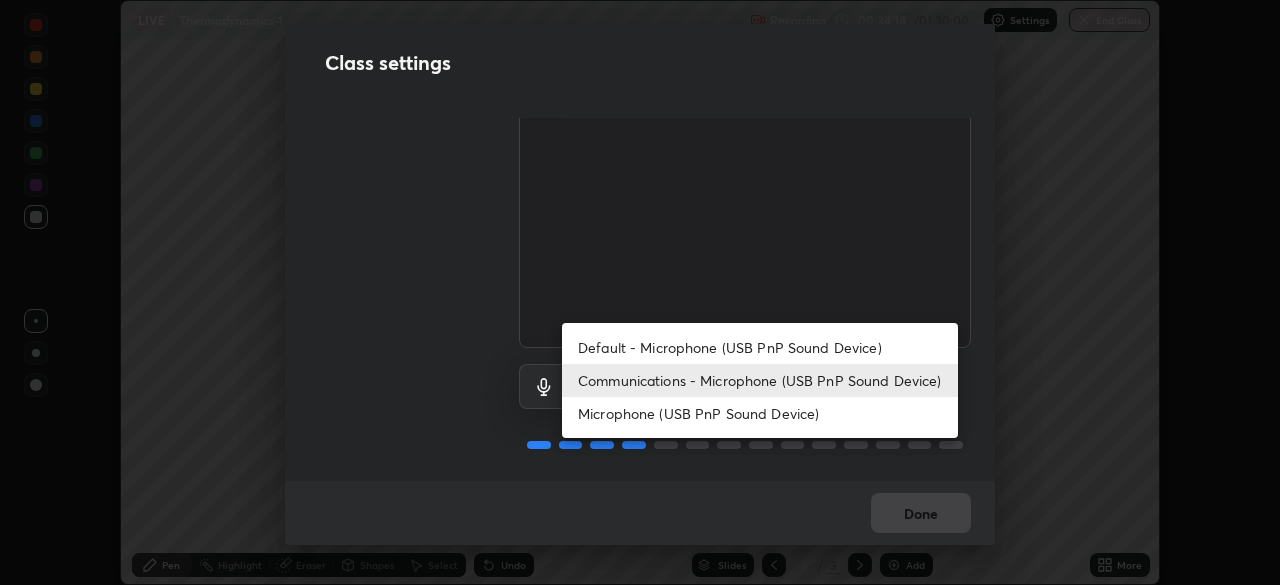 click on "Microphone (USB PnP Sound Device)" at bounding box center (760, 413) 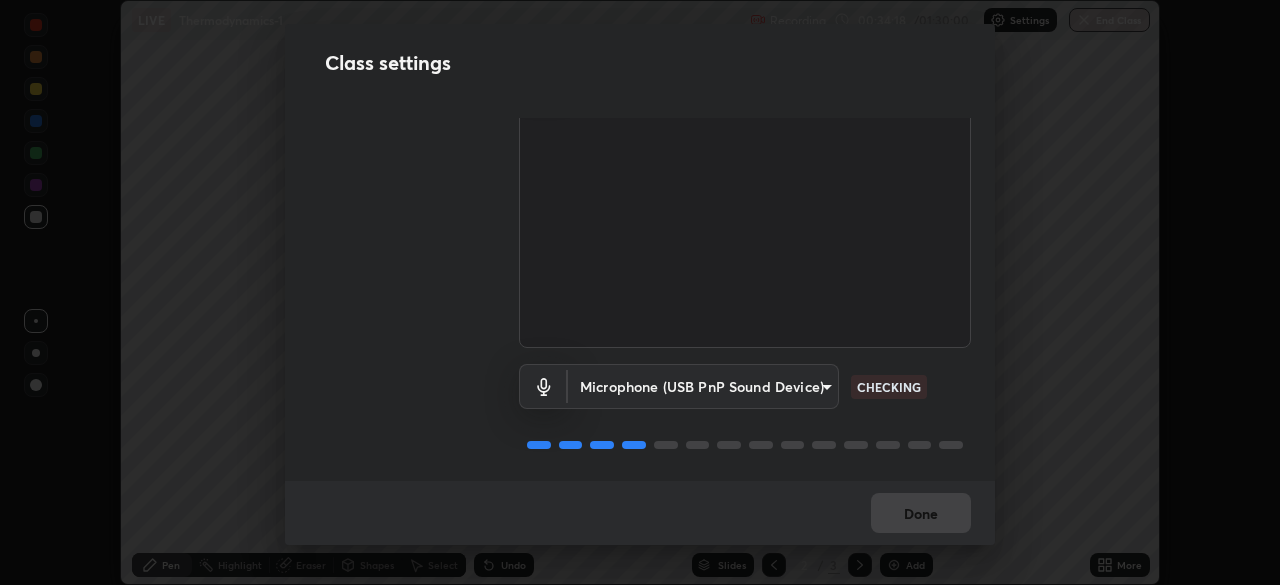type on "cd2ff5de70d97d1f26f53071eb270763a2519b2adef656083425184db7bb67d1" 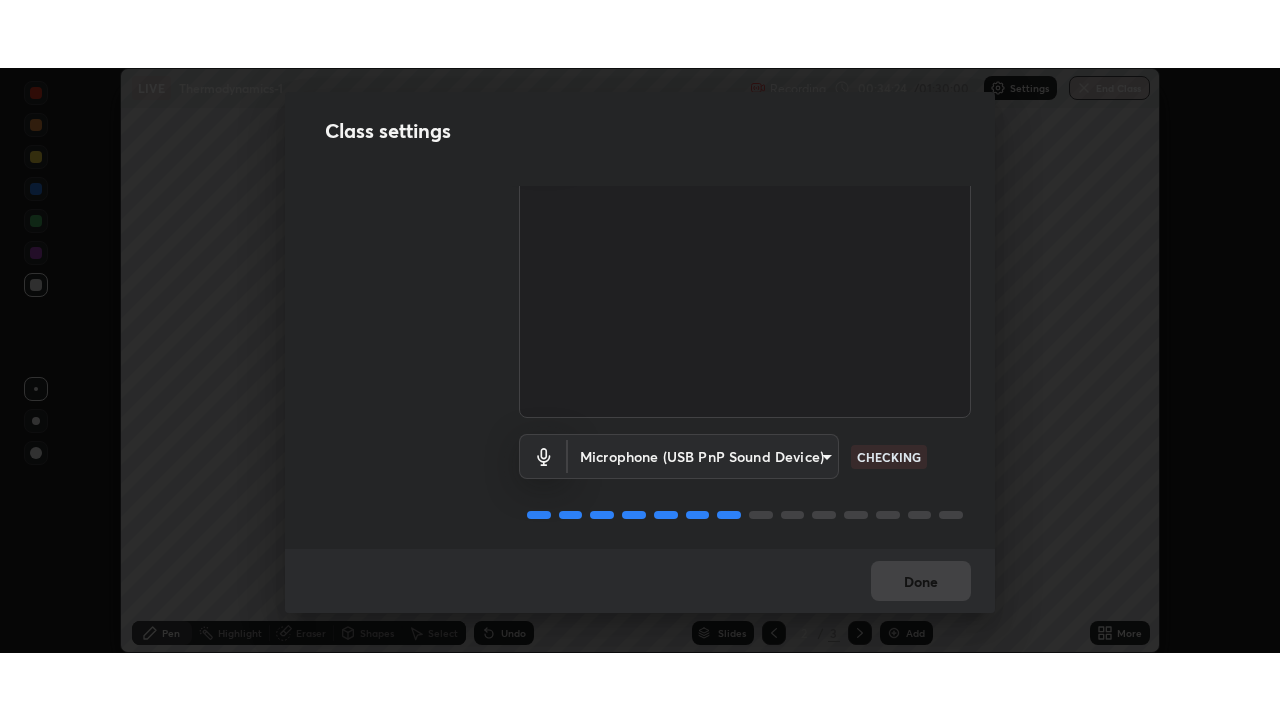 scroll, scrollTop: 91, scrollLeft: 0, axis: vertical 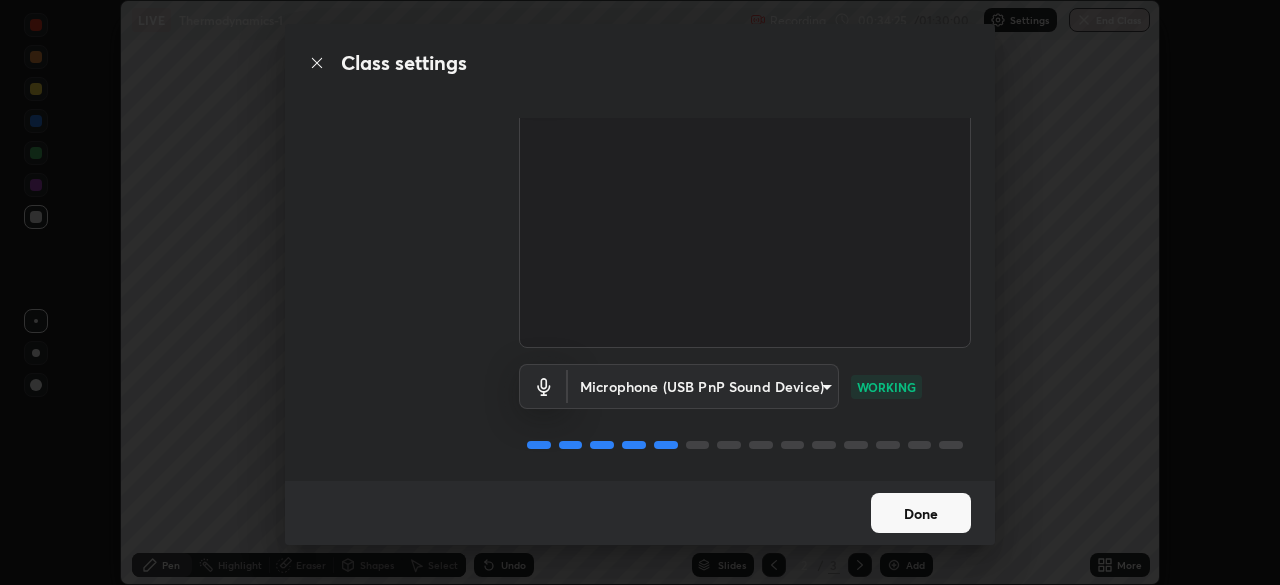 click on "Done" at bounding box center (921, 513) 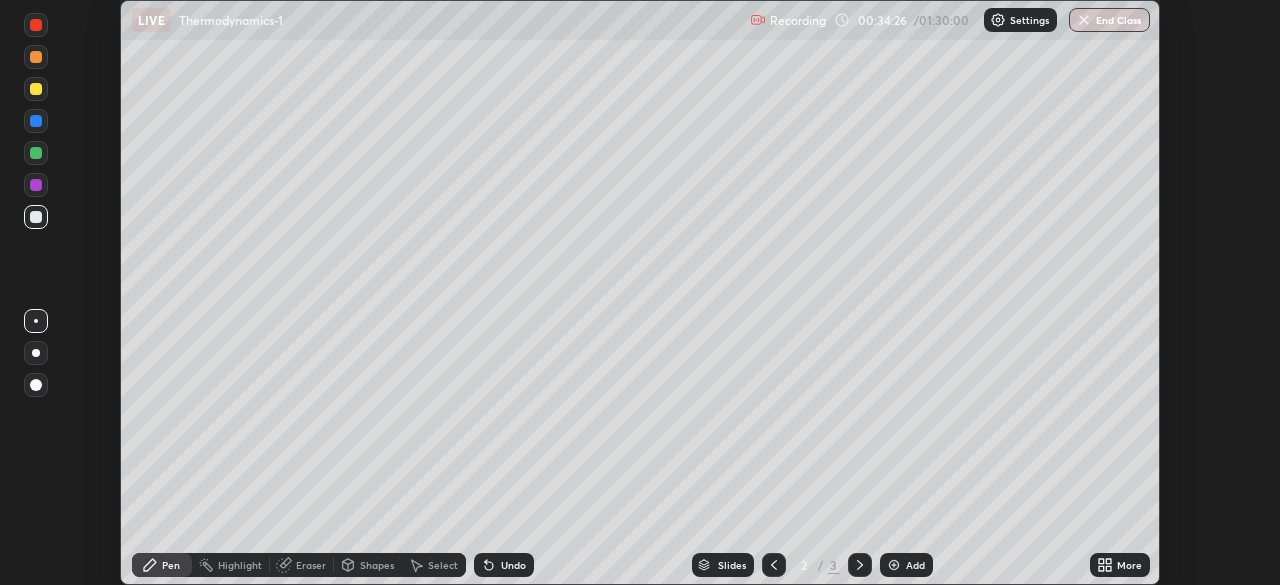click 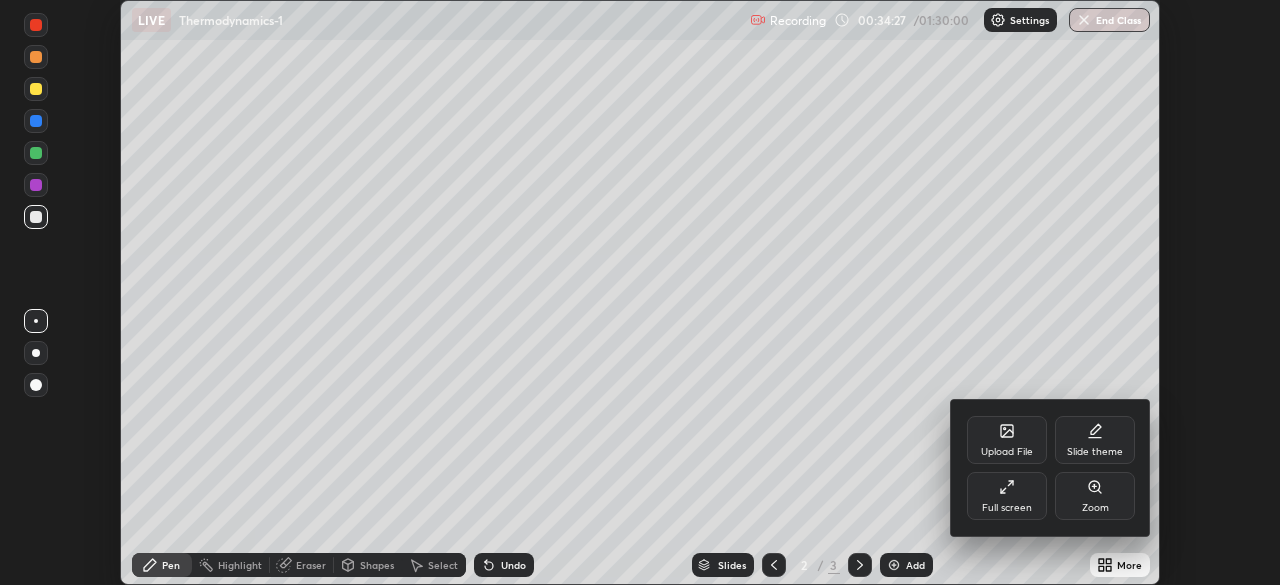 click on "Full screen" at bounding box center [1007, 496] 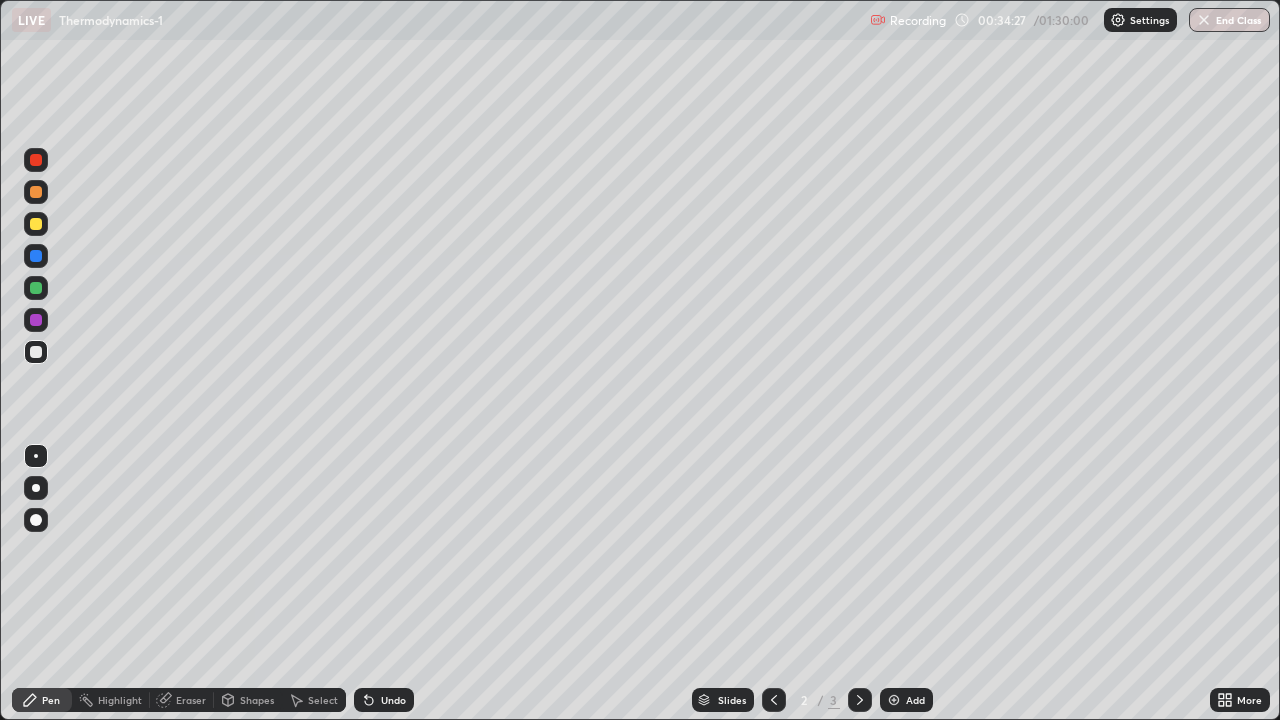 scroll, scrollTop: 99280, scrollLeft: 98720, axis: both 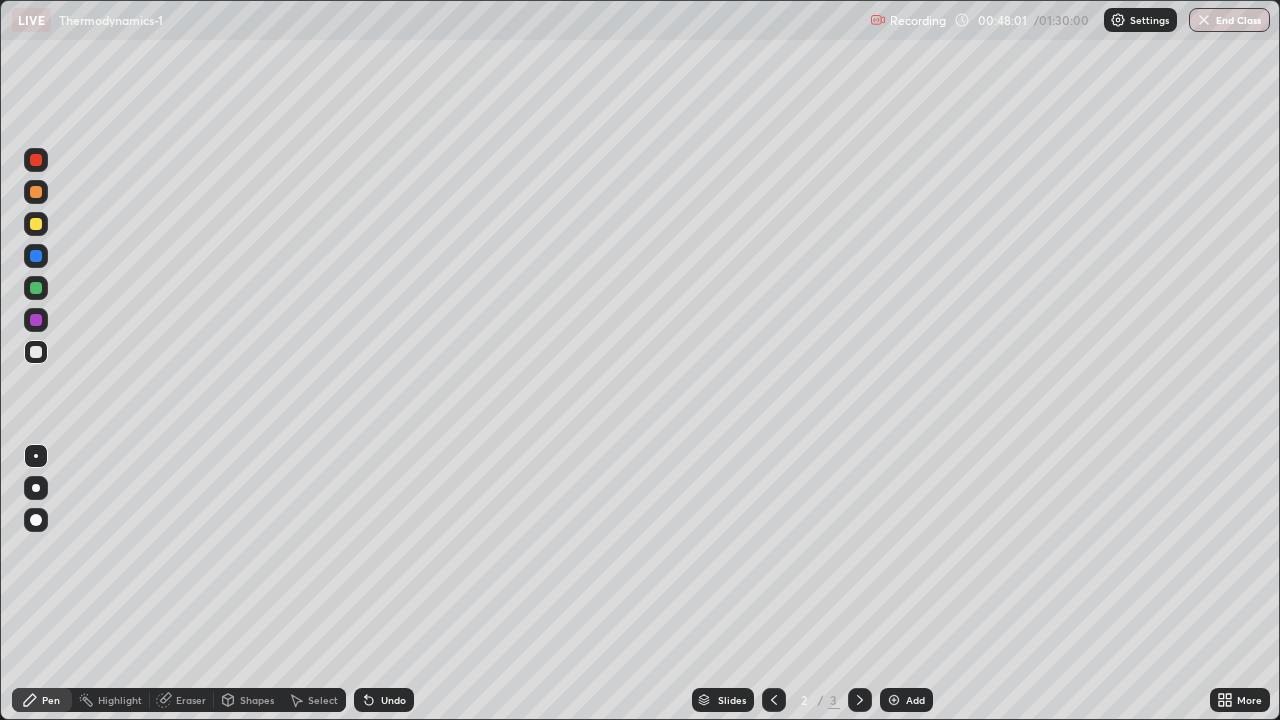 click on "Add" at bounding box center [915, 700] 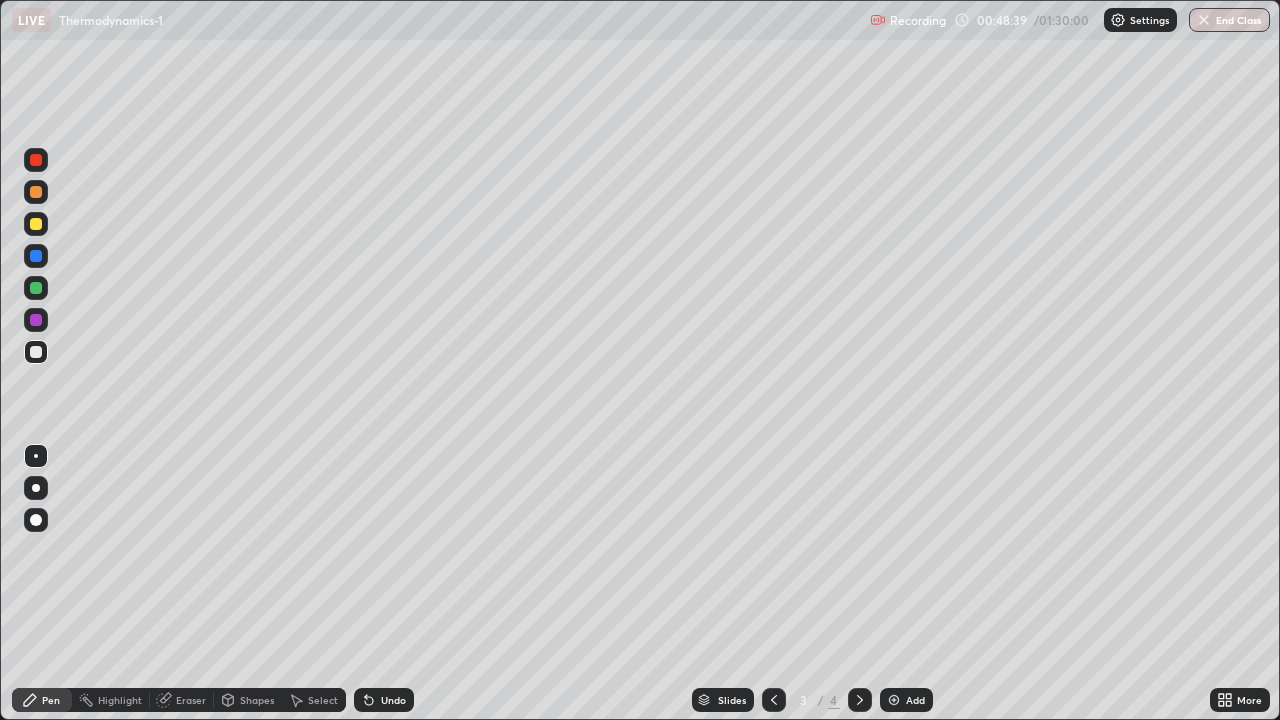 click on "Undo" at bounding box center (393, 700) 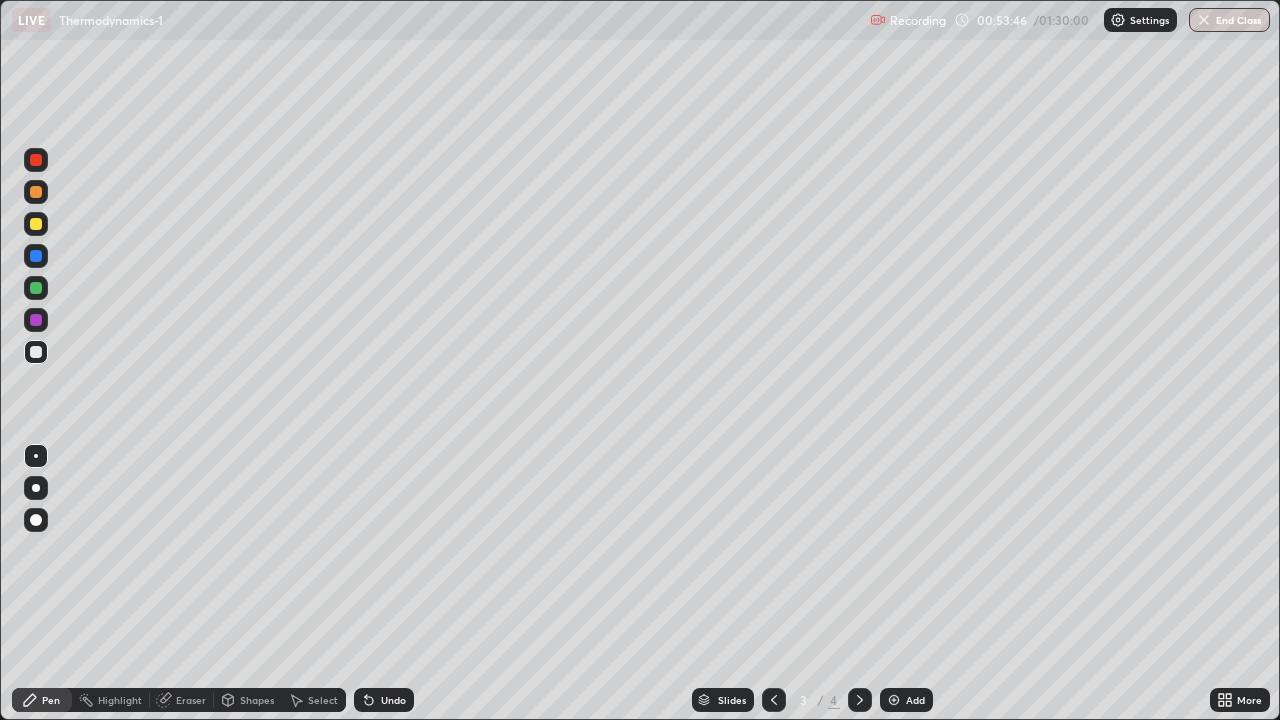 click at bounding box center [860, 700] 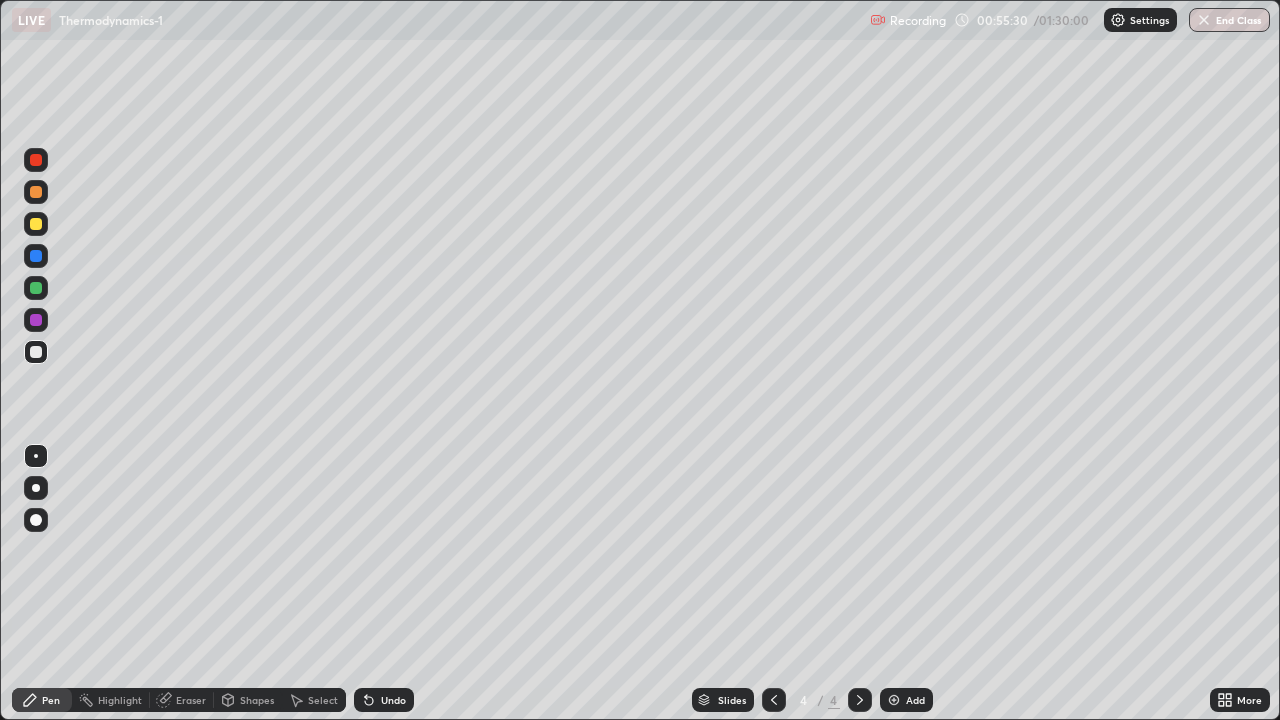 click on "Shapes" at bounding box center [257, 700] 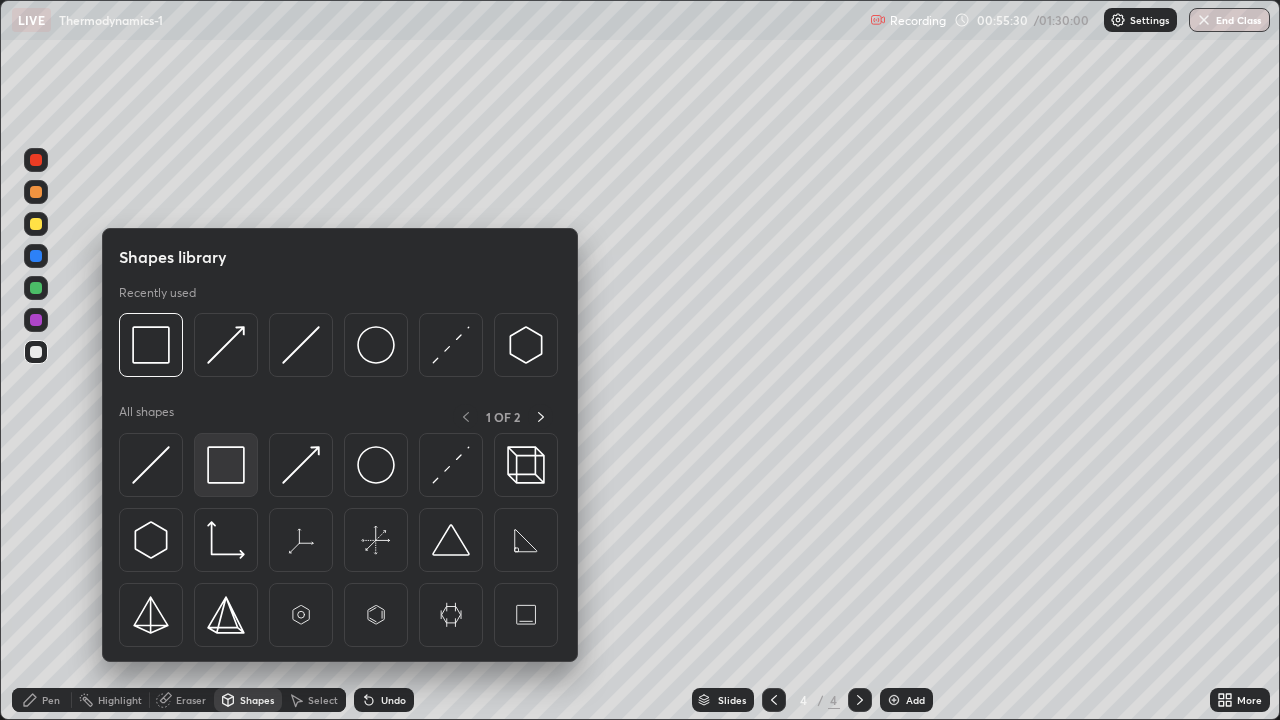 click at bounding box center [226, 465] 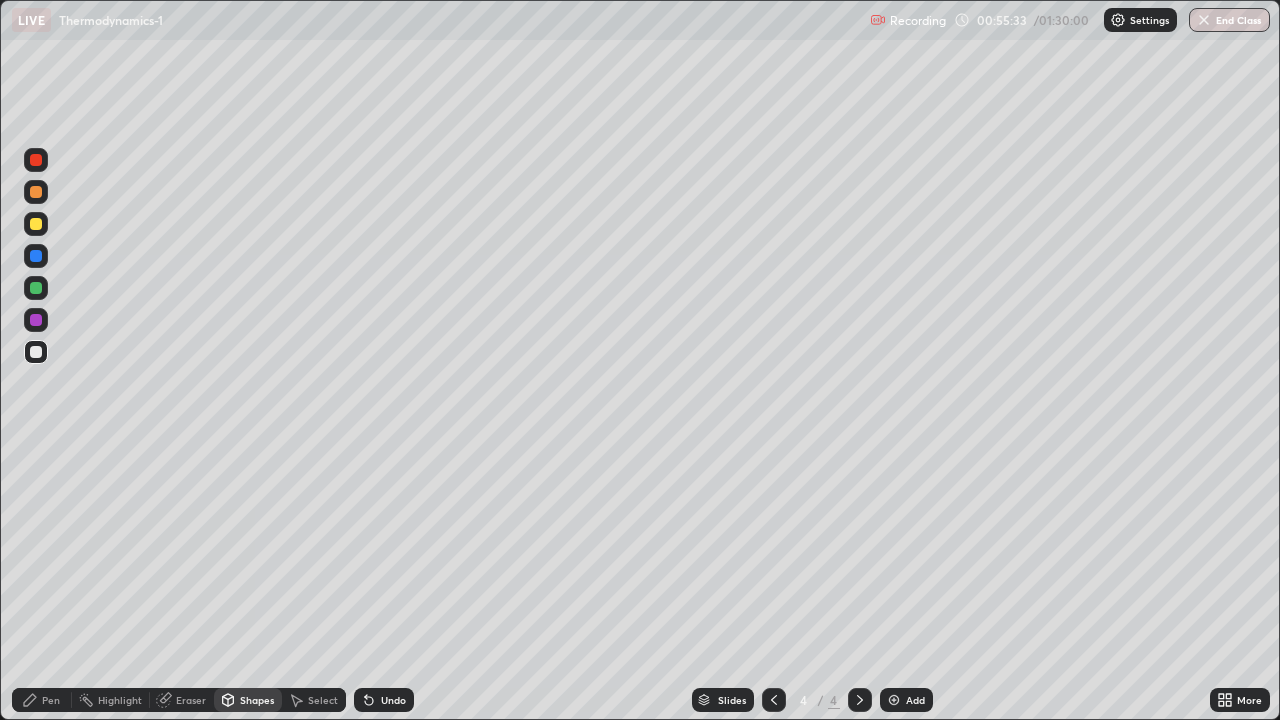 click on "Shapes" at bounding box center (257, 700) 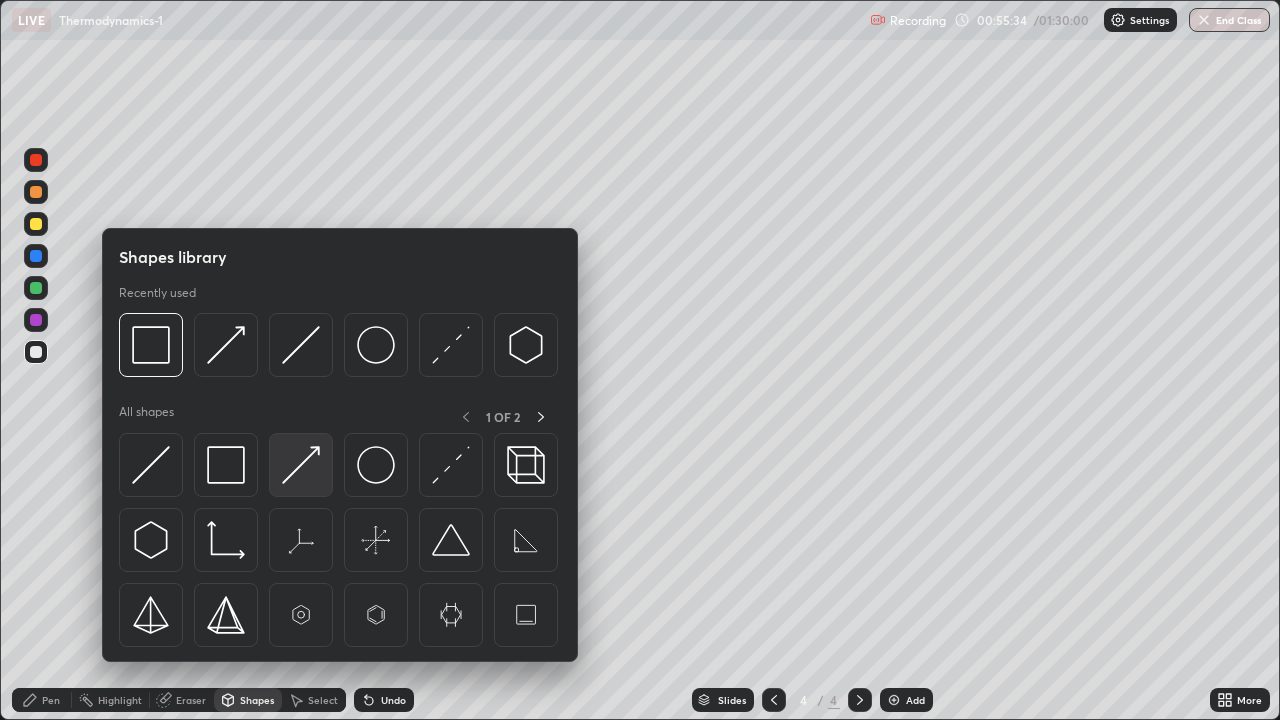 click at bounding box center (301, 465) 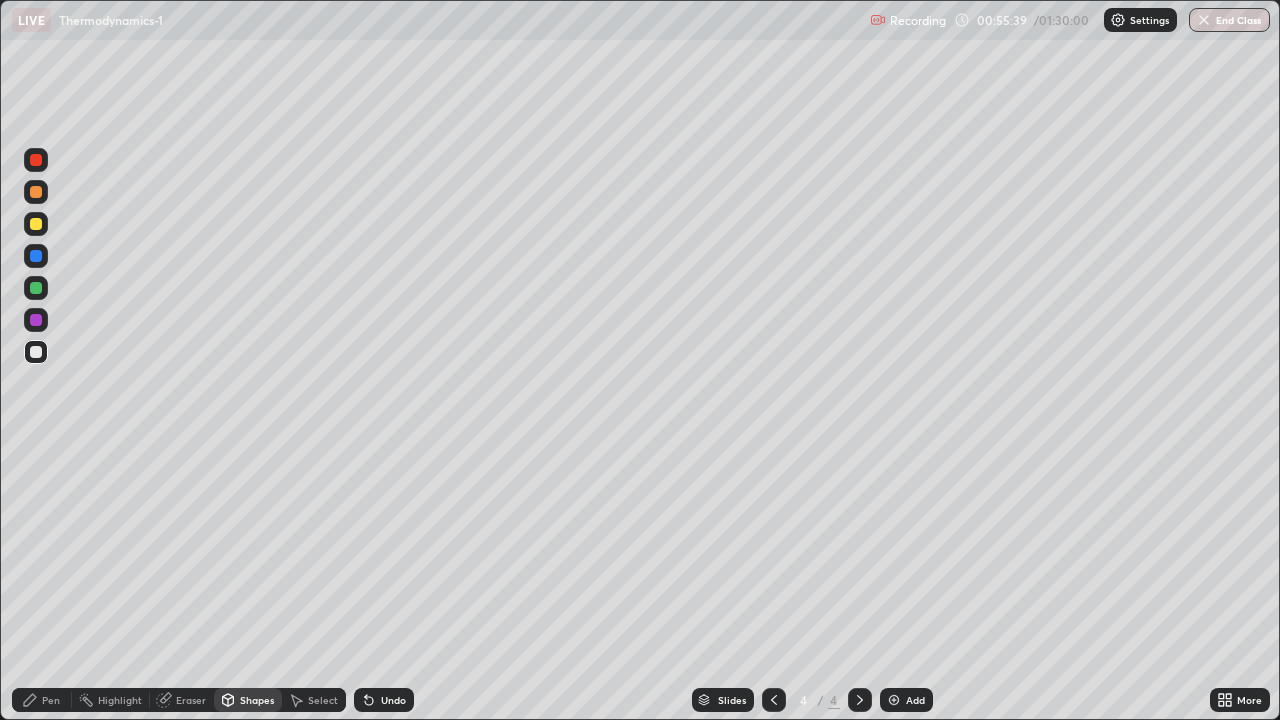 click on "Undo" at bounding box center [393, 700] 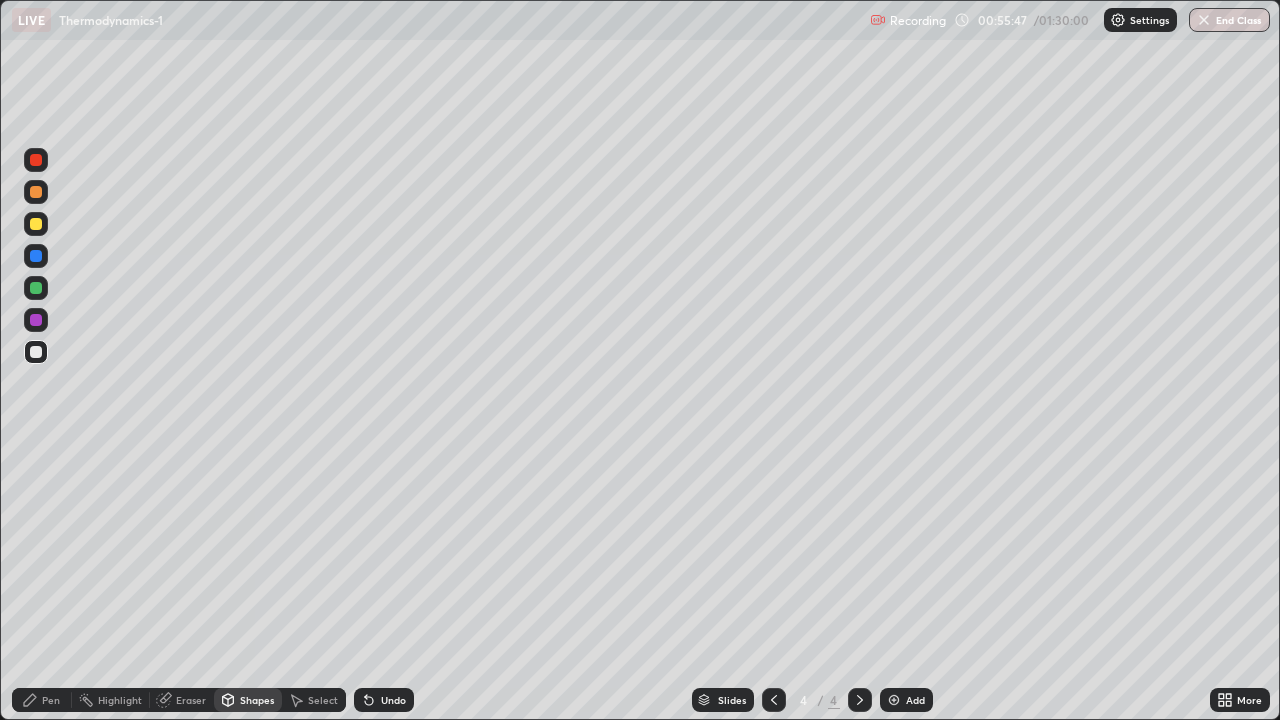 click on "Pen" at bounding box center (42, 700) 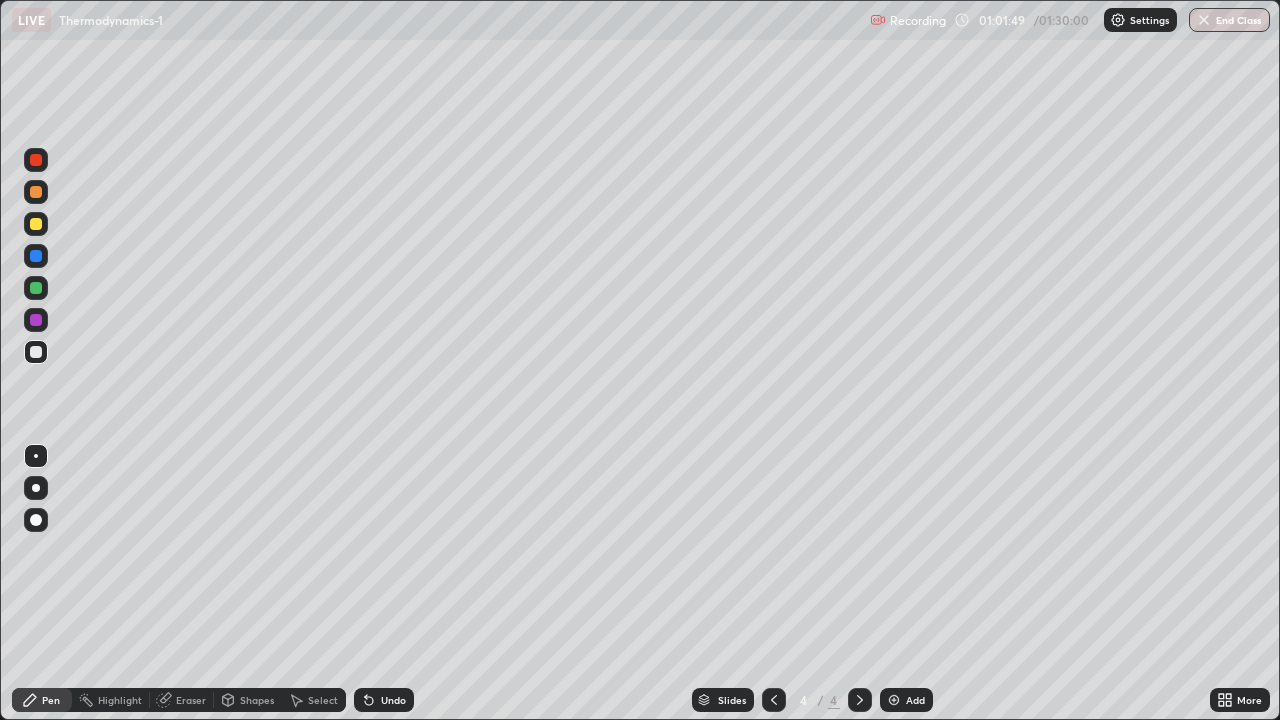 click on "Add" at bounding box center (906, 700) 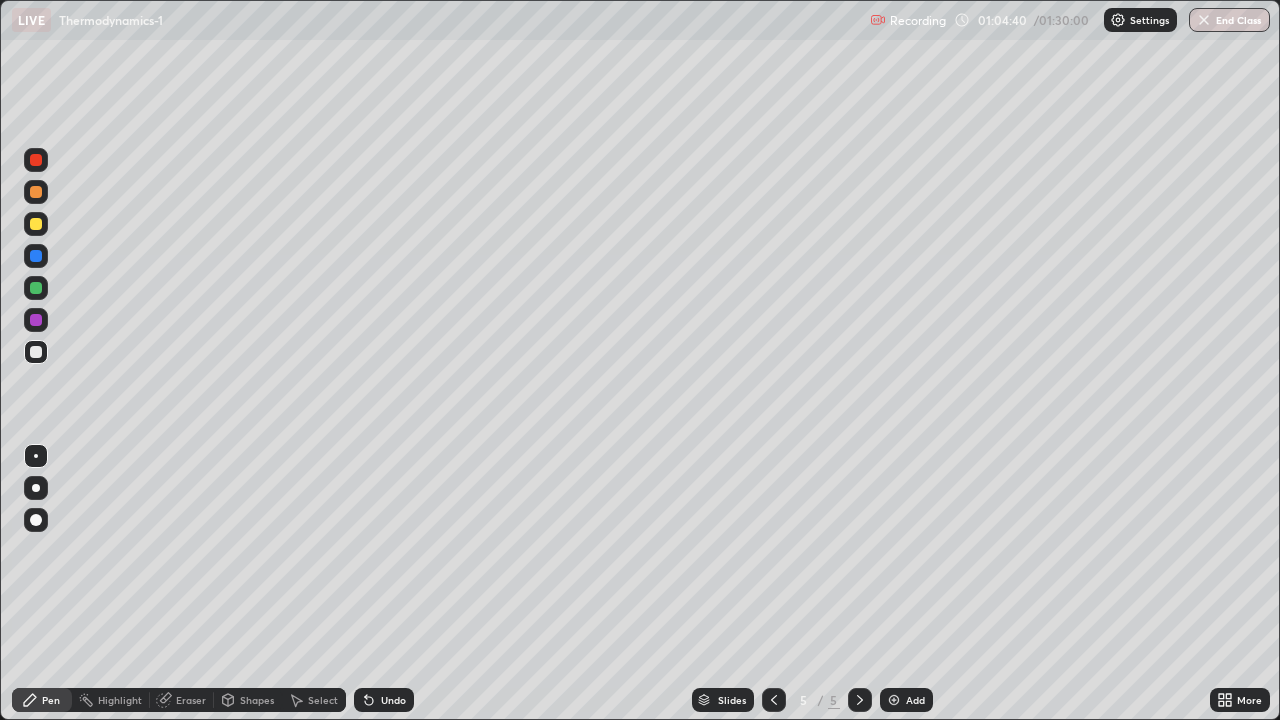 click on "Shapes" at bounding box center [257, 700] 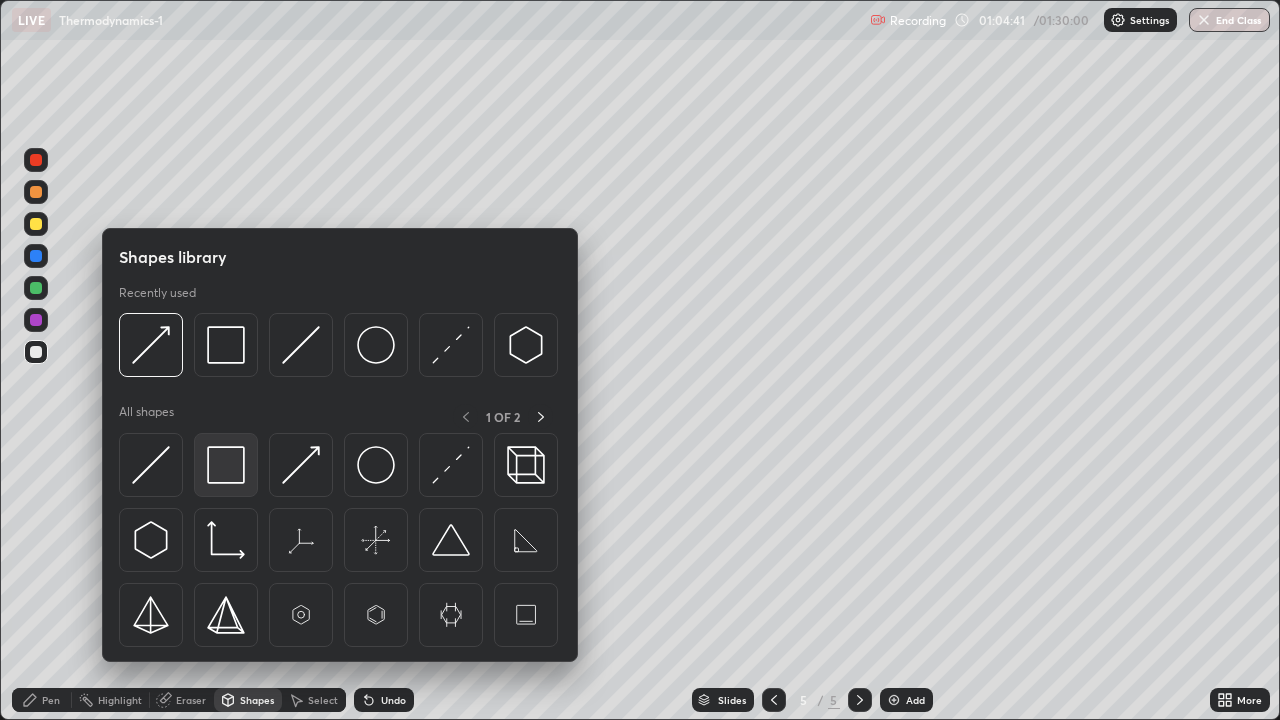click at bounding box center (226, 465) 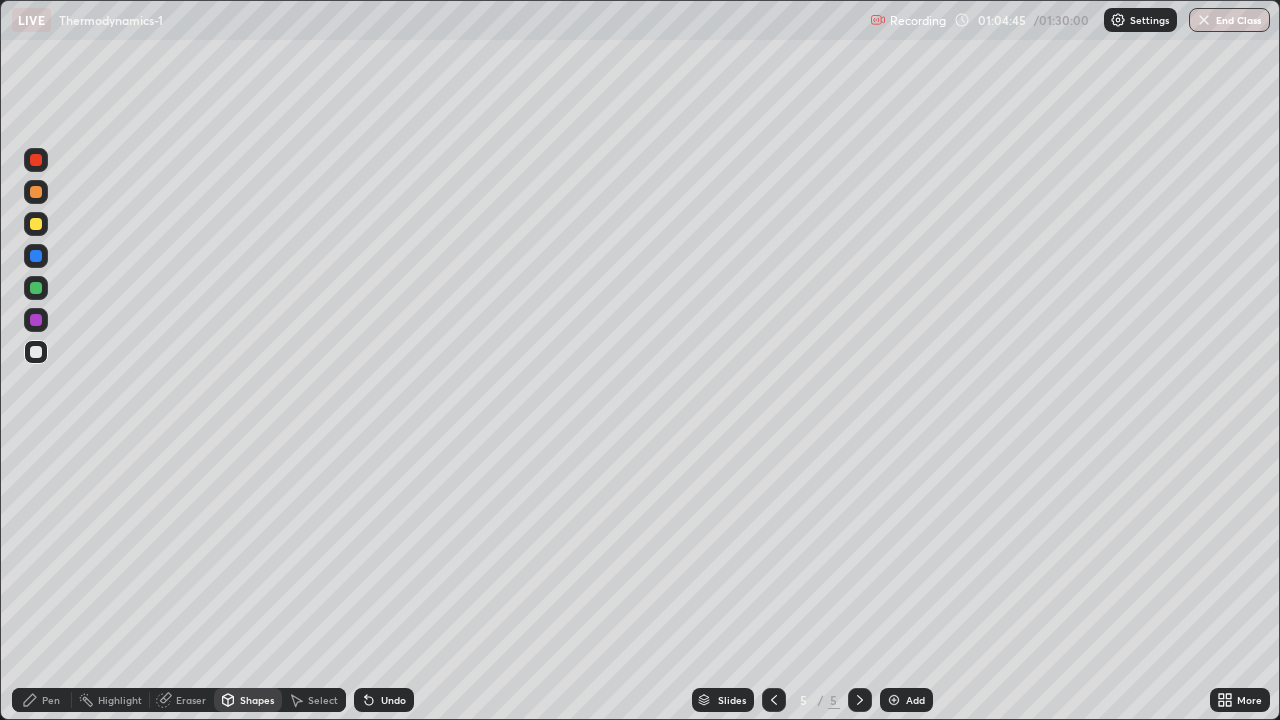 click on "Highlight" at bounding box center [120, 700] 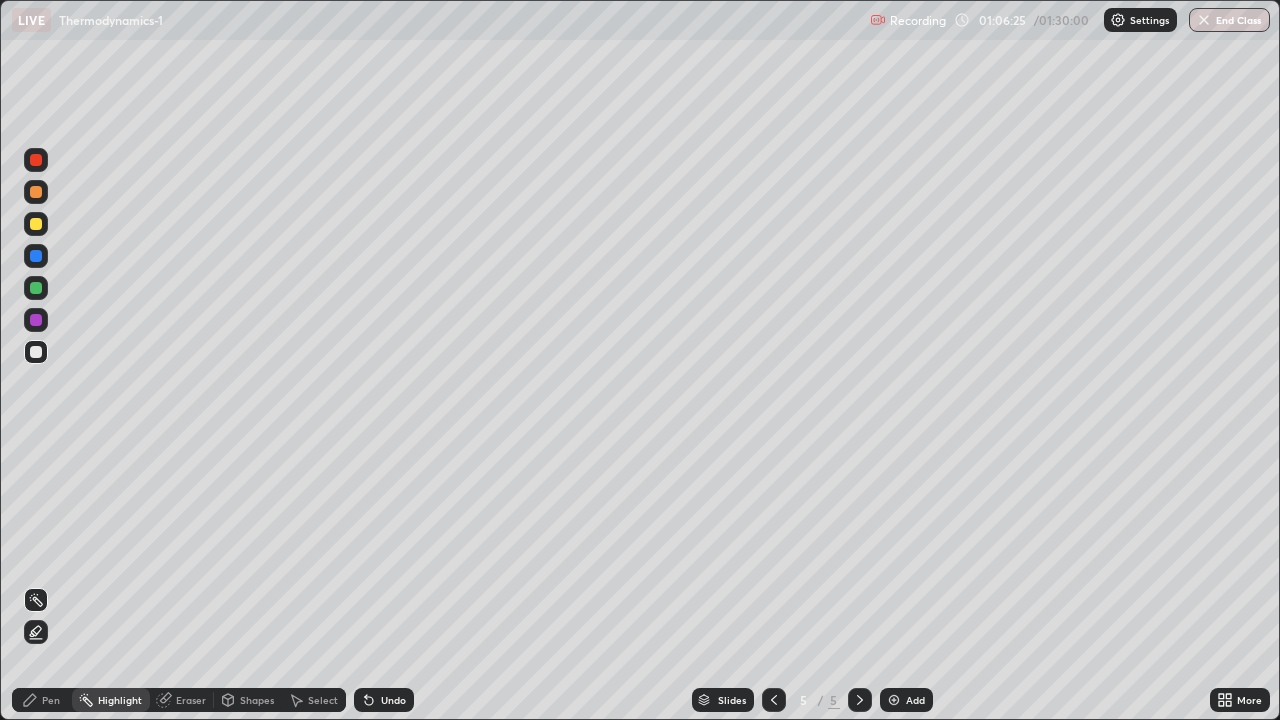 click on "Eraser" at bounding box center [191, 700] 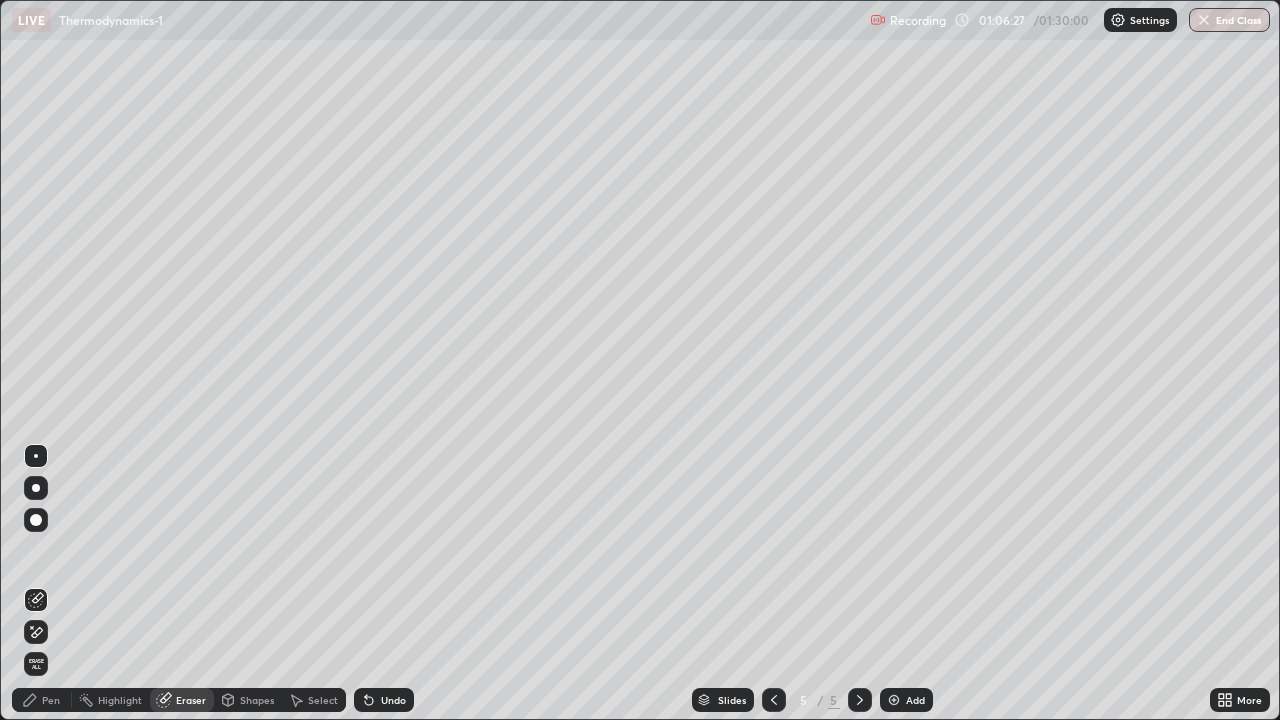click on "Undo" at bounding box center [384, 700] 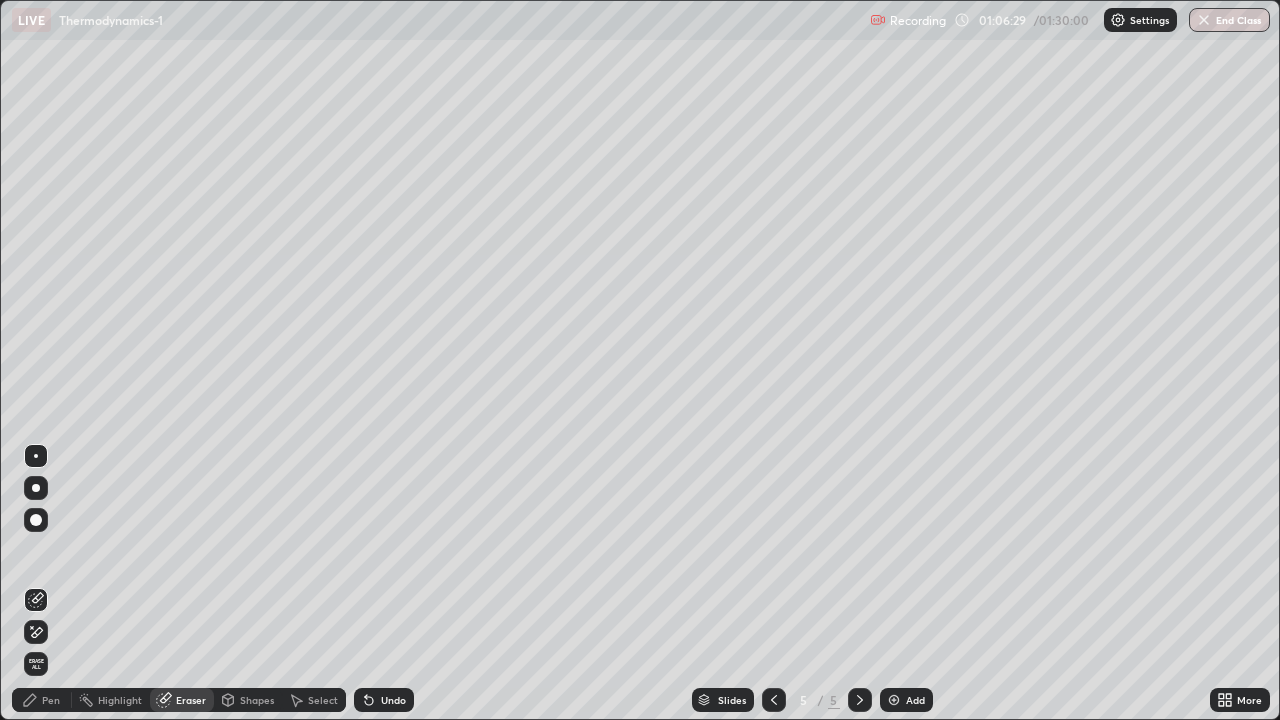 click 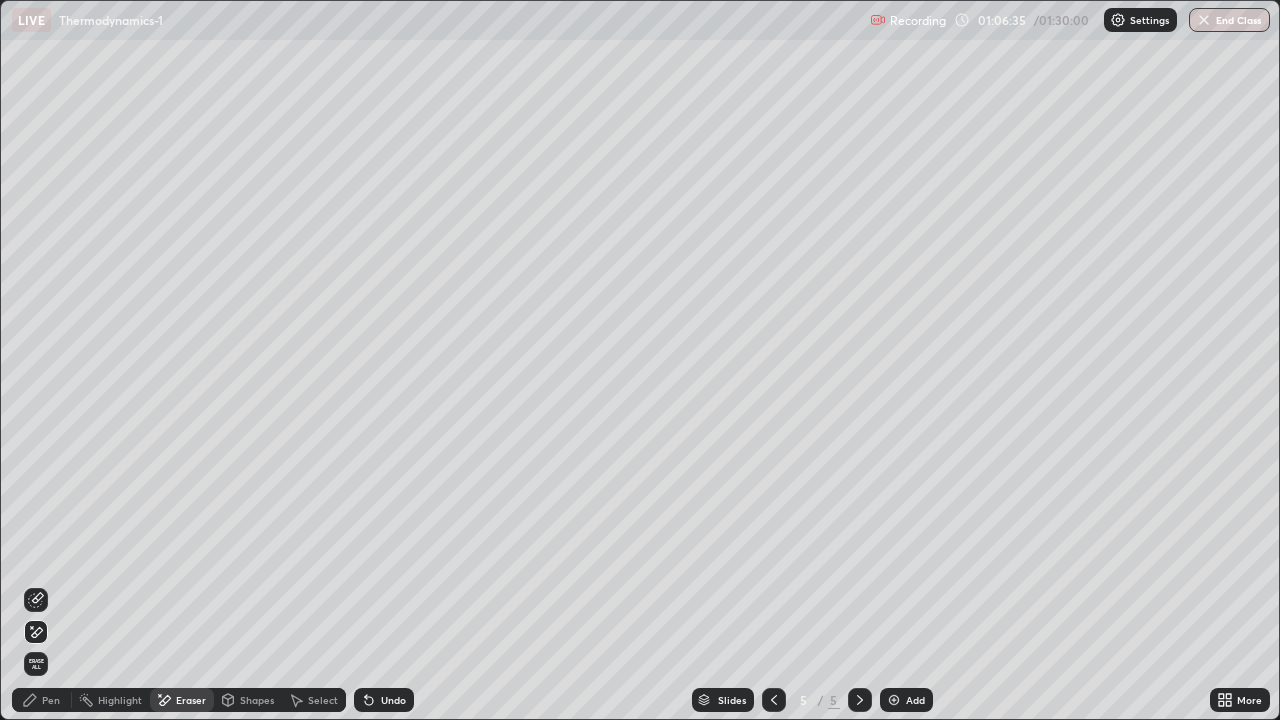 click on "Pen" at bounding box center (51, 700) 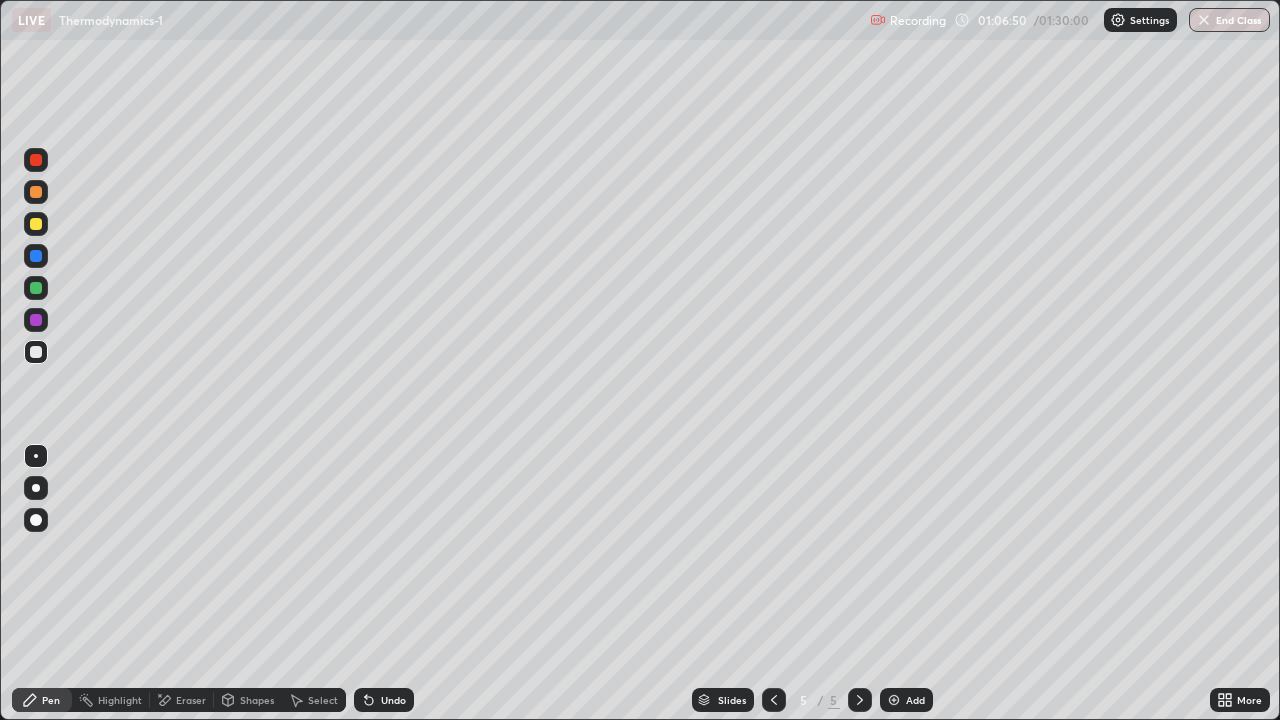 click on "Eraser" at bounding box center (191, 700) 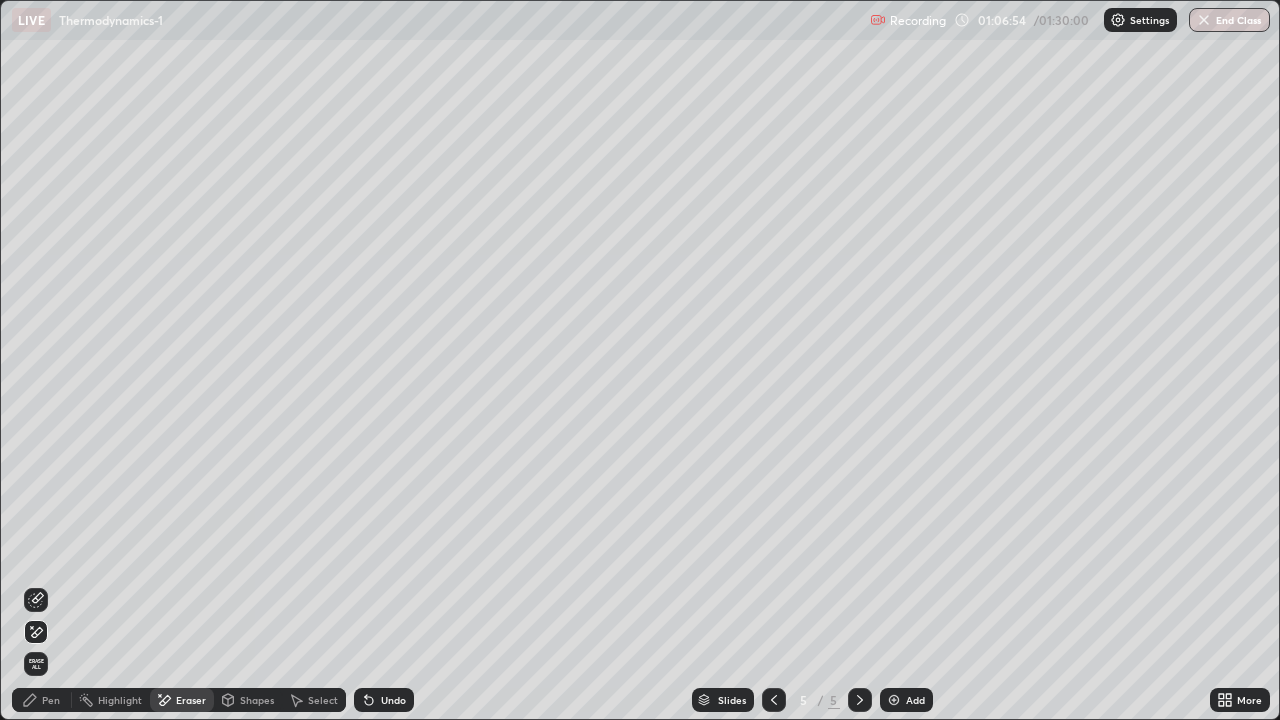 click on "Pen" at bounding box center (42, 700) 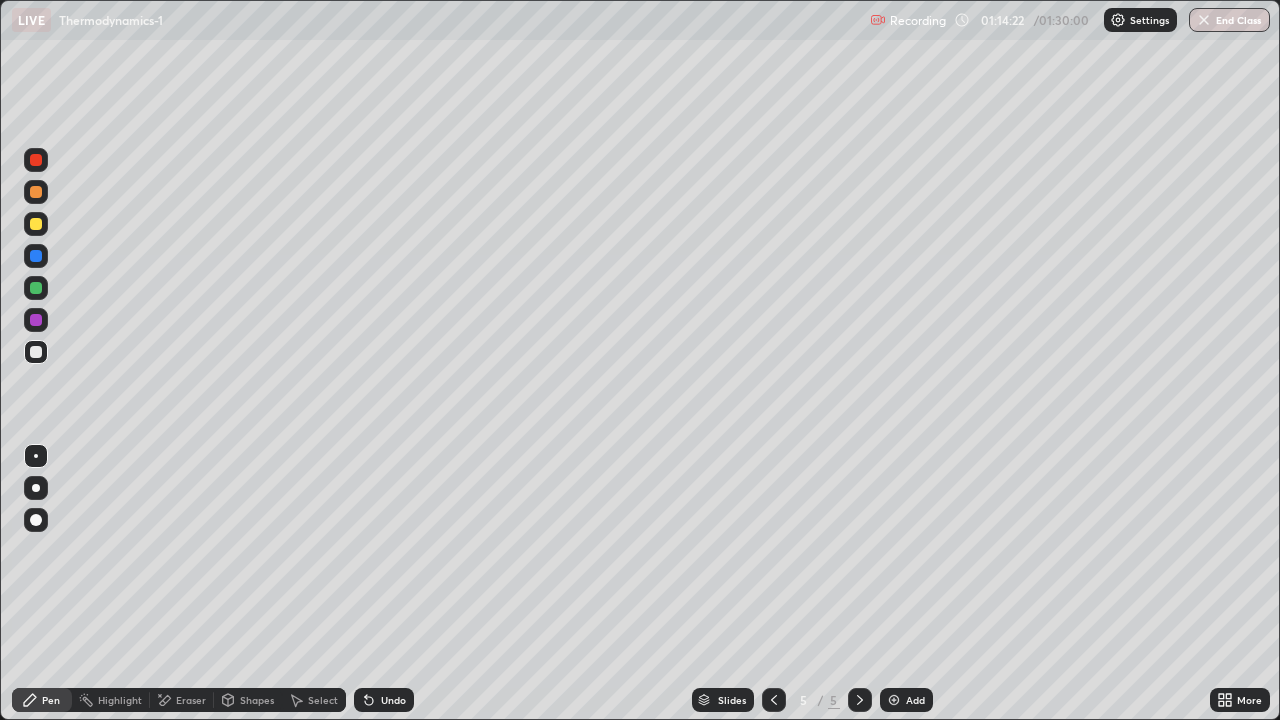 click on "Add" at bounding box center [915, 700] 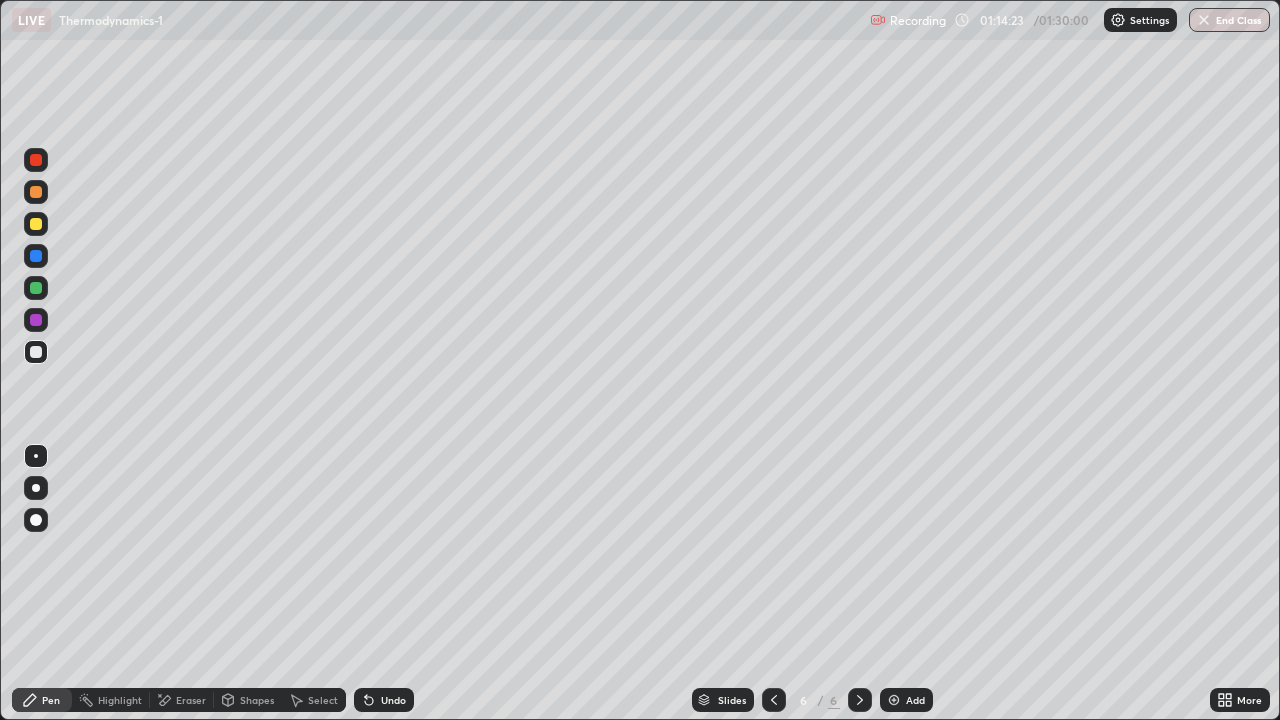 click on "Shapes" at bounding box center (257, 700) 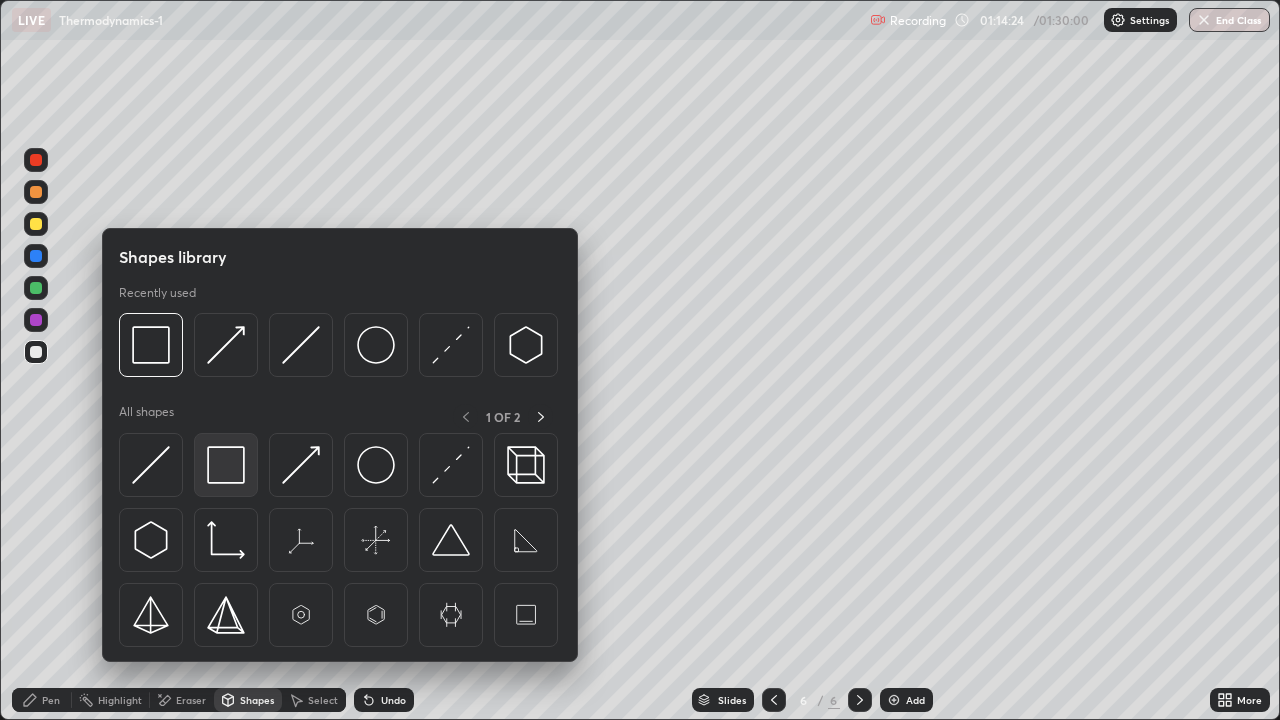 click at bounding box center (226, 465) 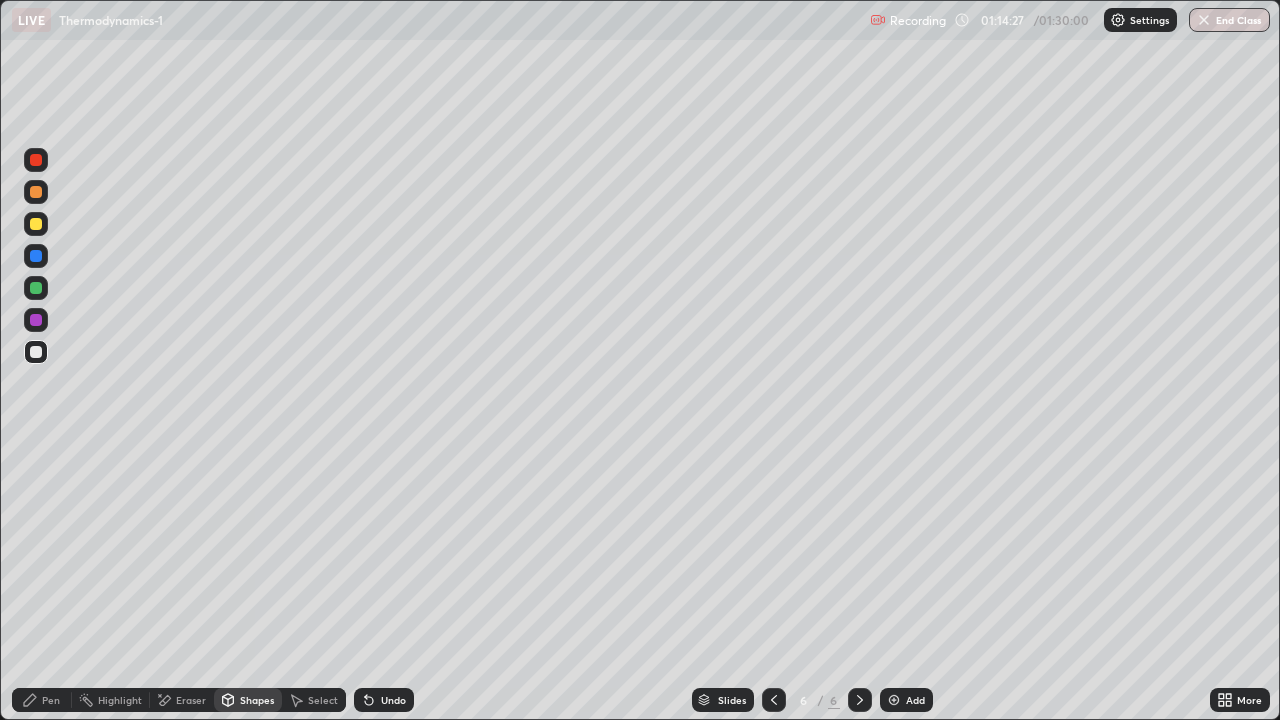 click on "Shapes" at bounding box center [257, 700] 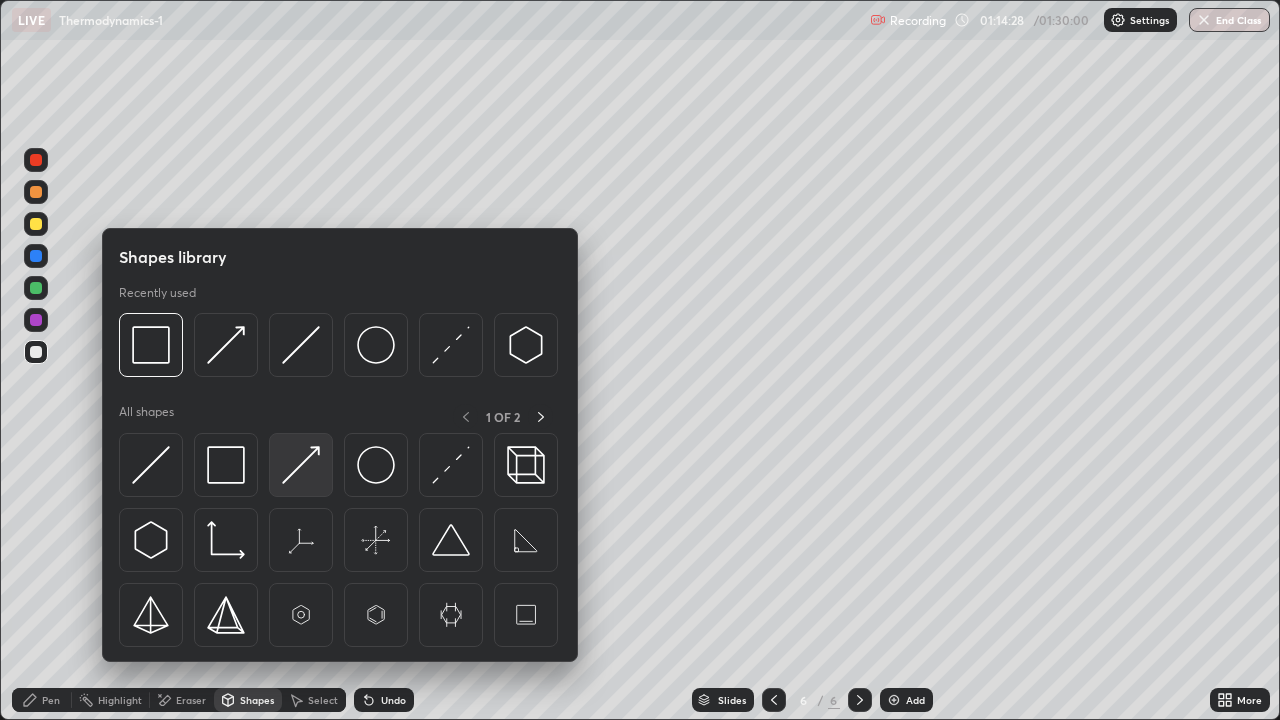 click at bounding box center (301, 465) 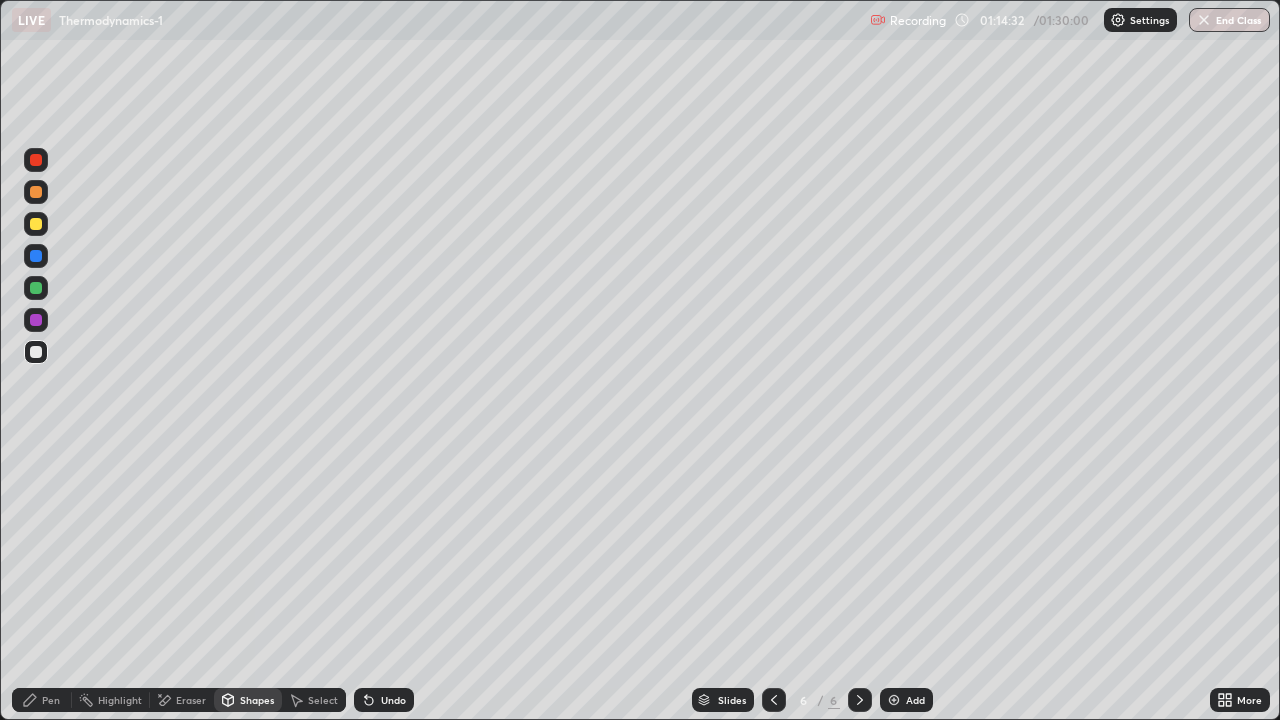 click on "Select" at bounding box center [314, 700] 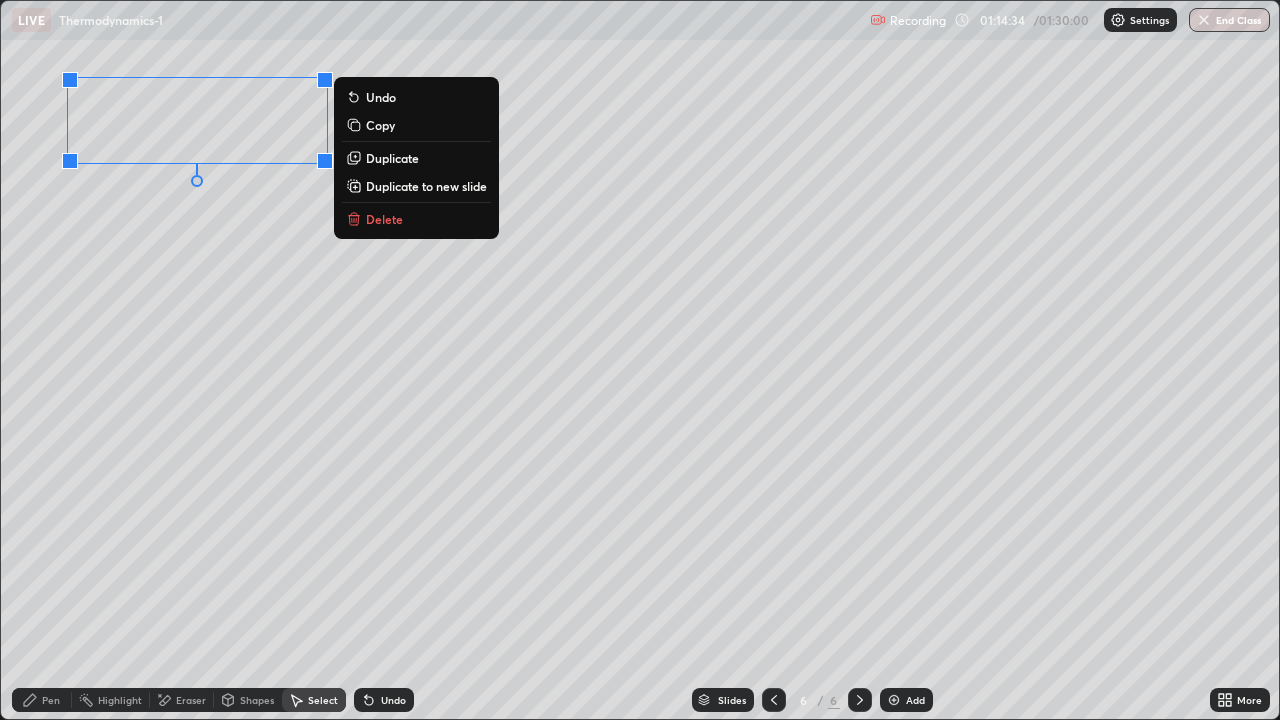 click on "Duplicate" at bounding box center [392, 158] 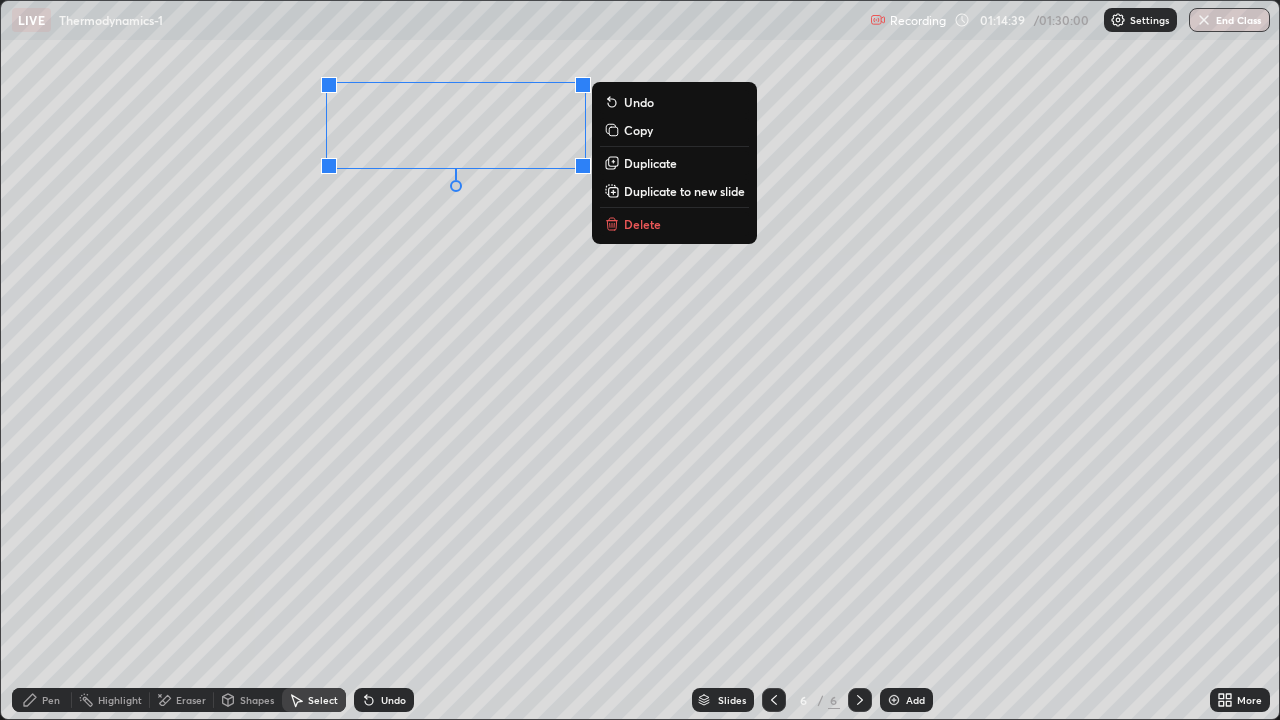 click on "Duplicate" at bounding box center (650, 163) 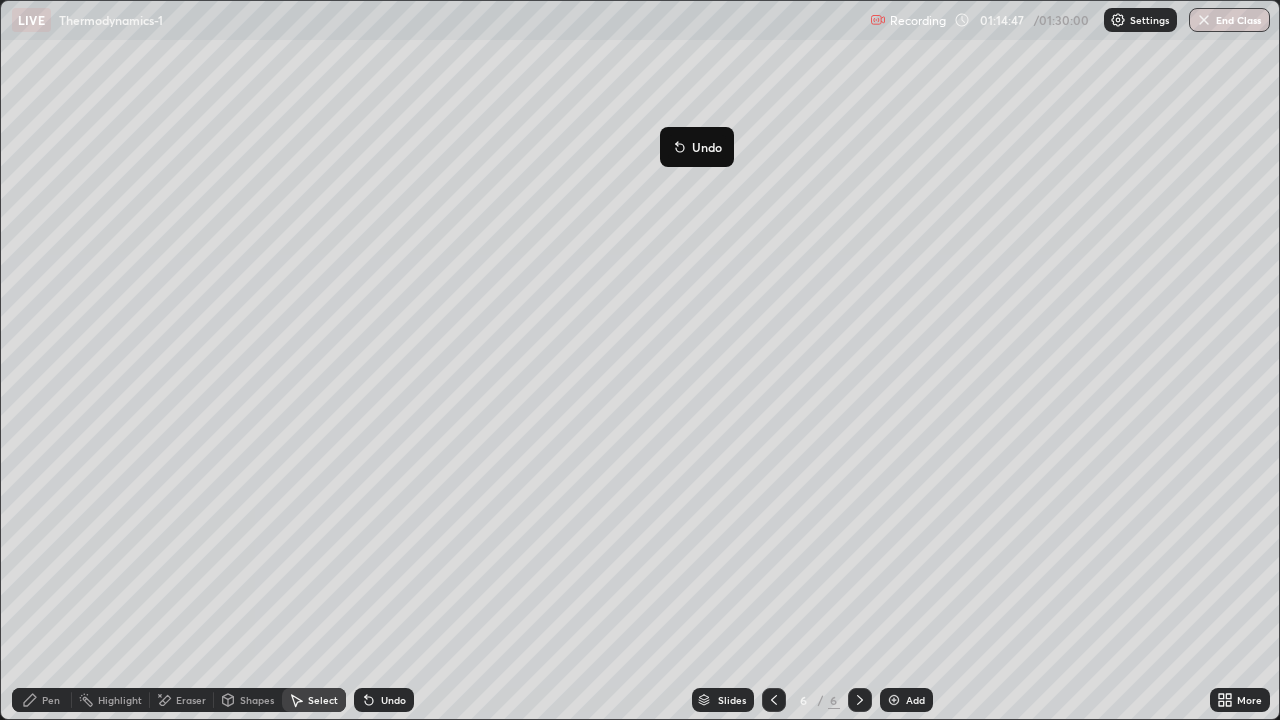 click on "Shapes" at bounding box center [257, 700] 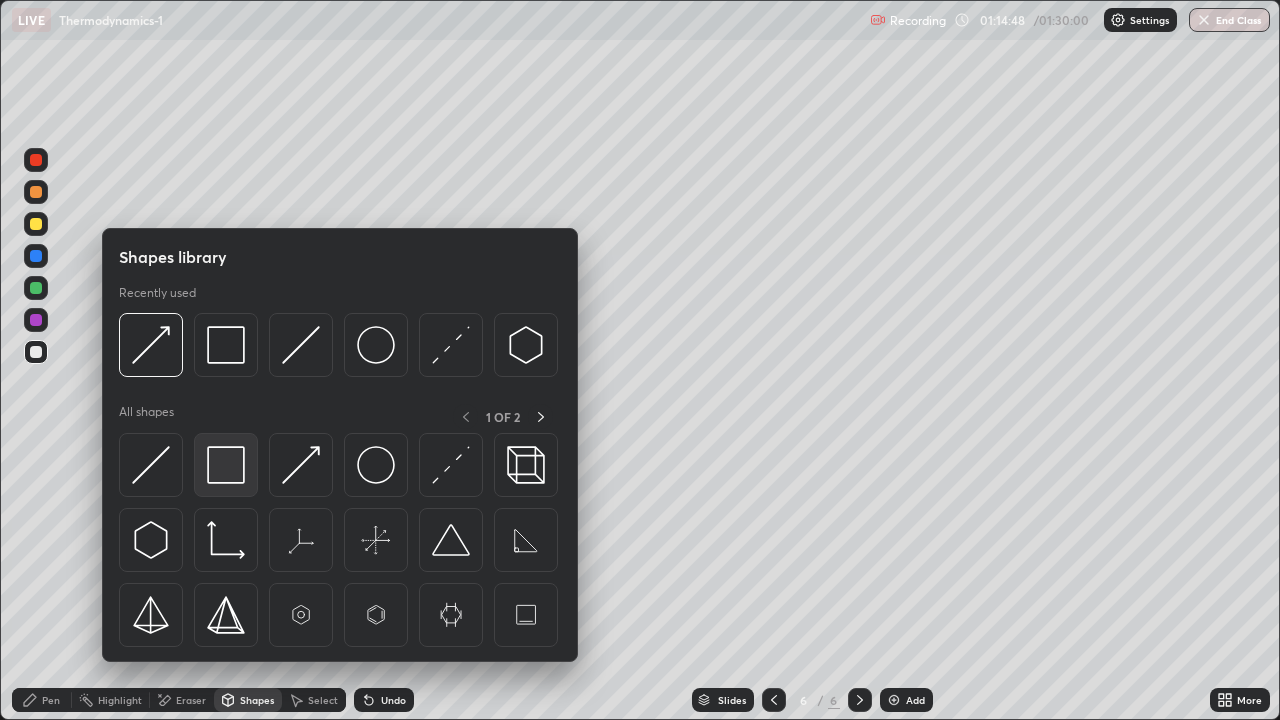 click at bounding box center (226, 465) 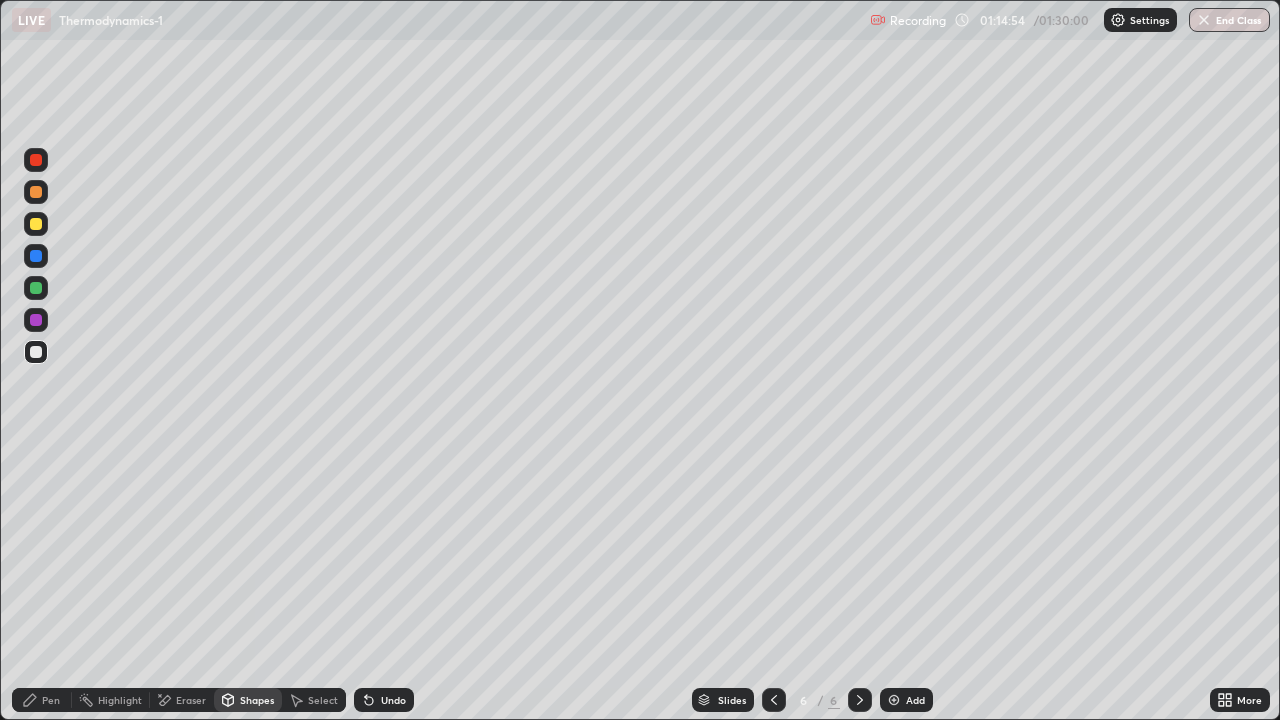 click on "Pen" at bounding box center (51, 700) 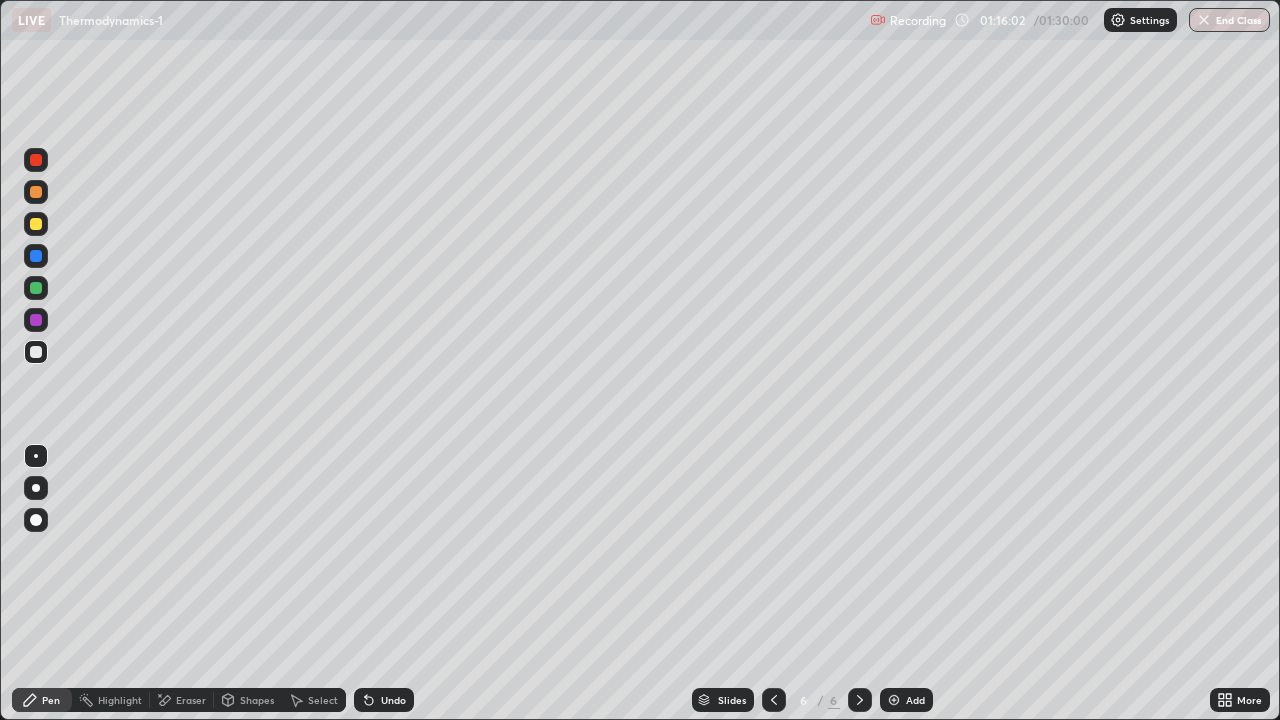 click on "Undo" at bounding box center (393, 700) 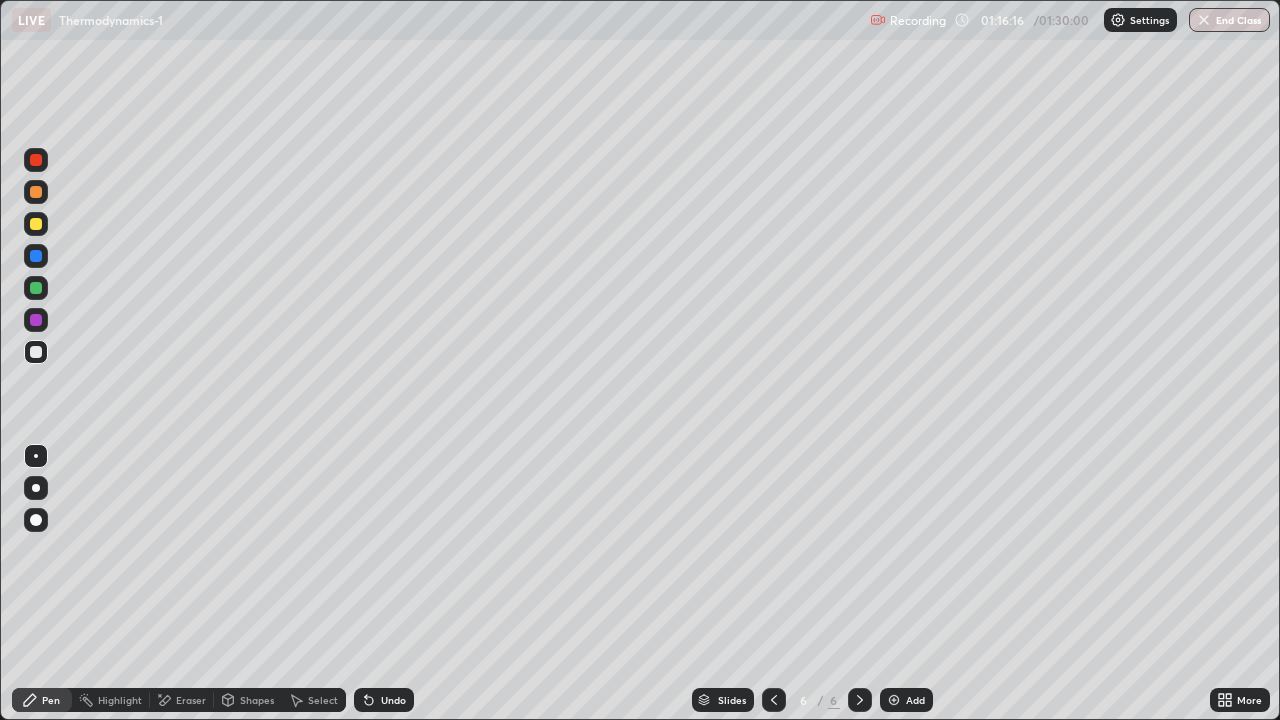 click on "Highlight" at bounding box center (120, 700) 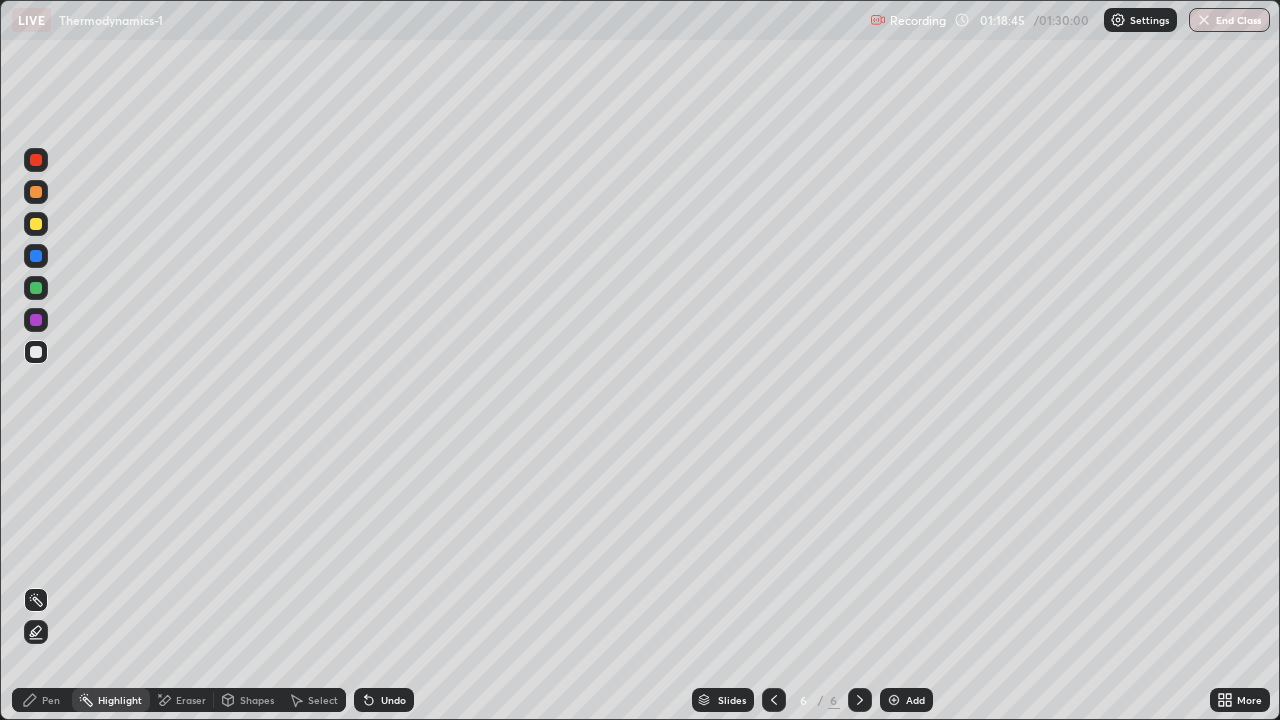 click at bounding box center (774, 700) 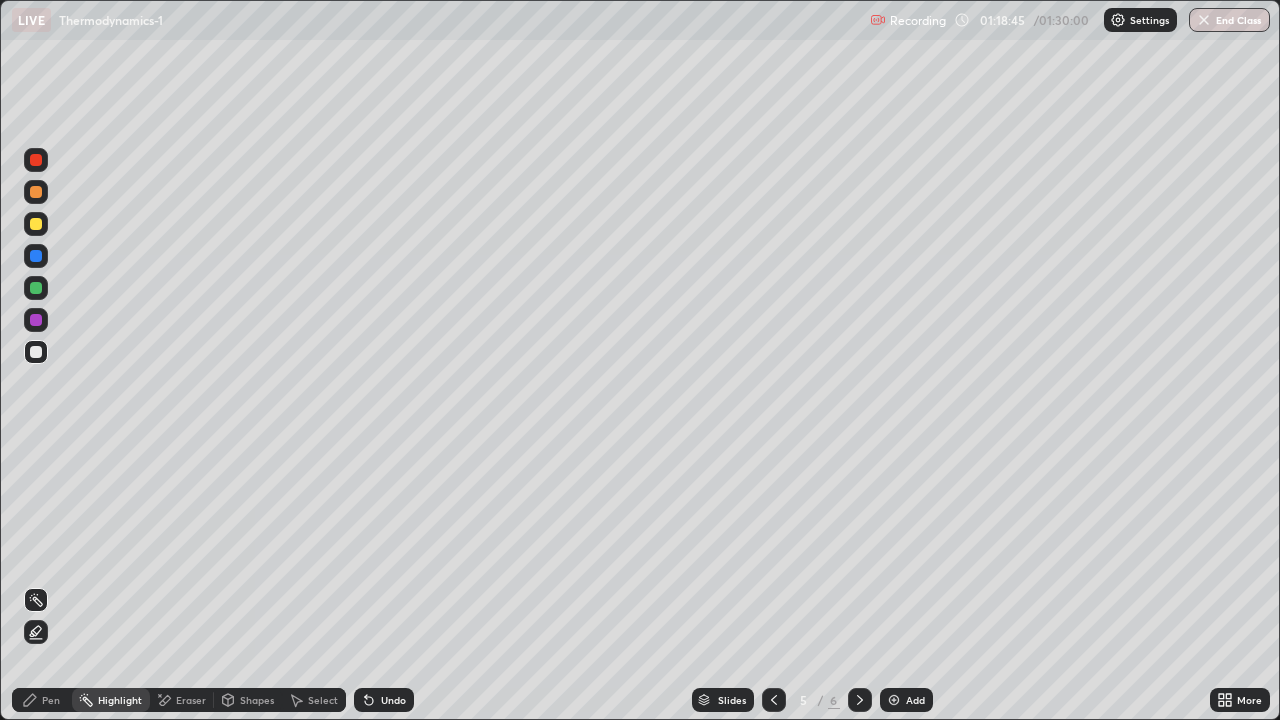 click 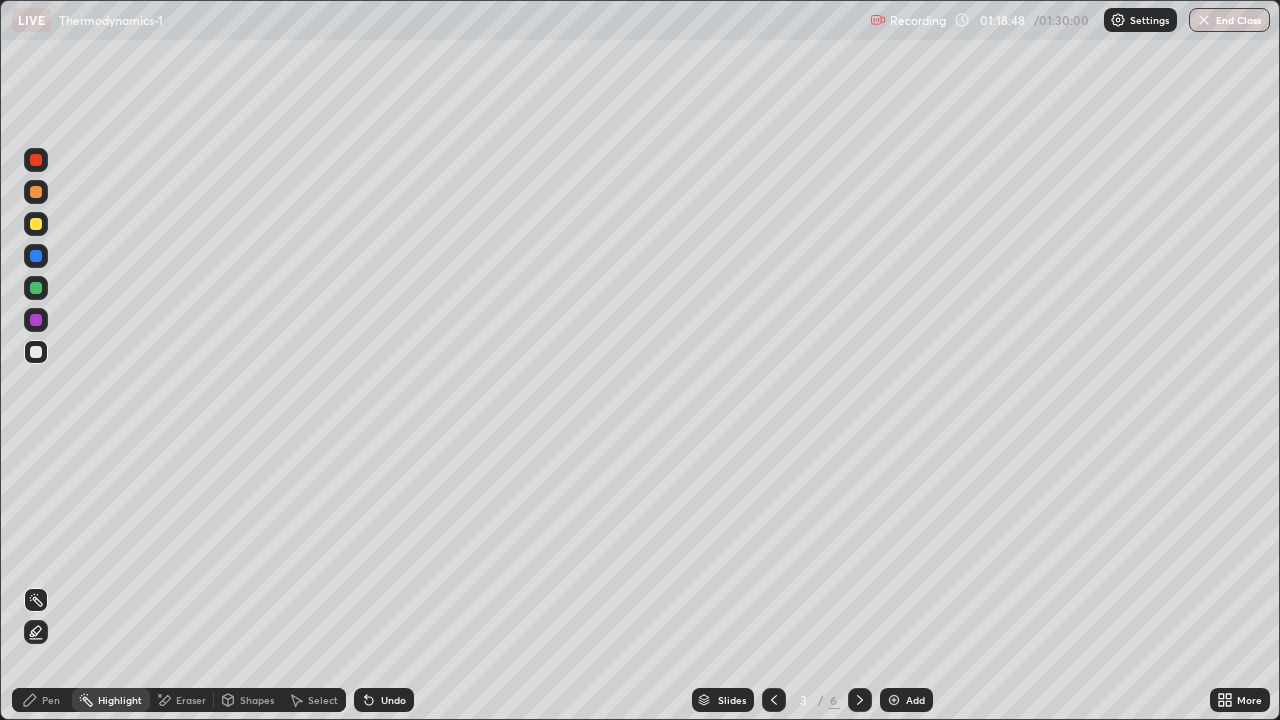 click 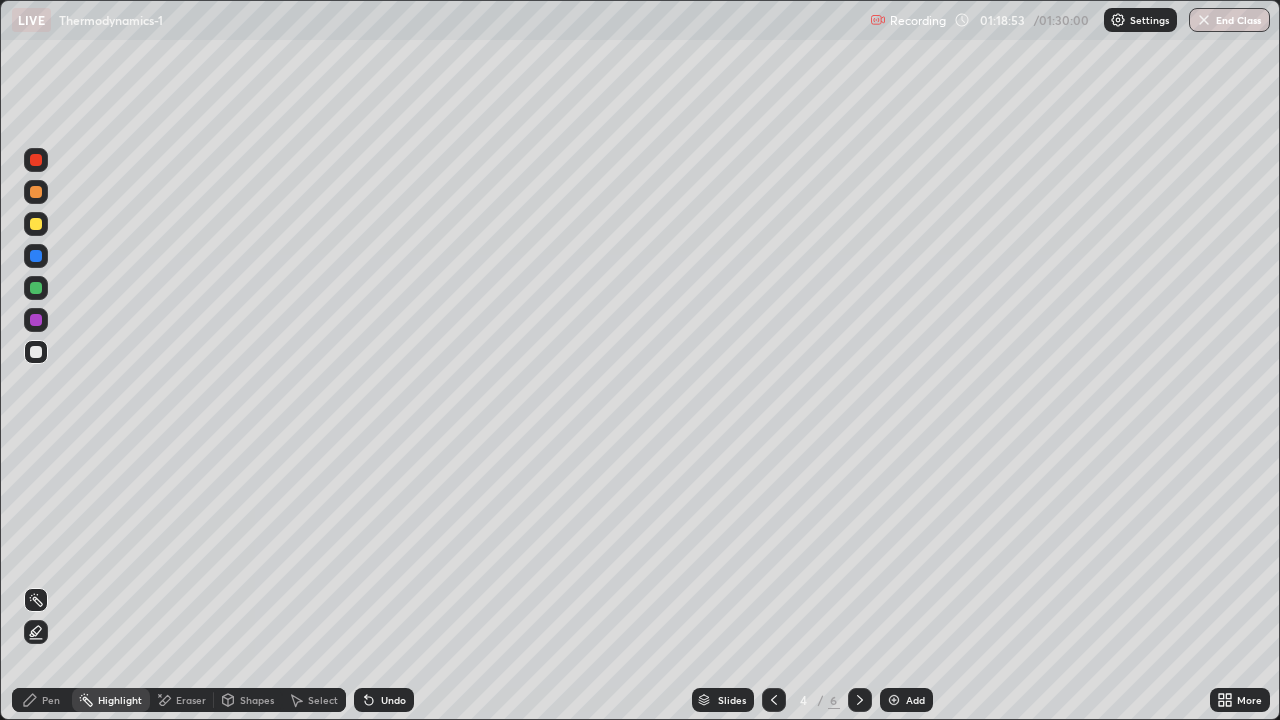 click 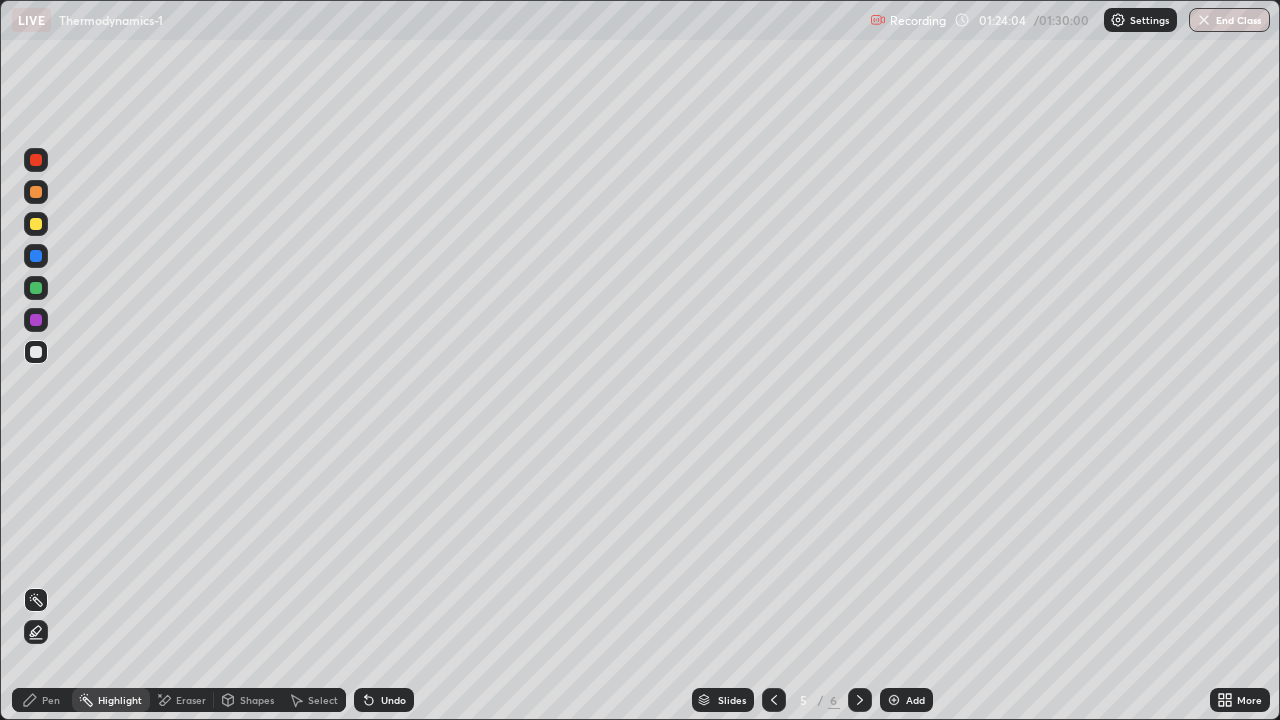 click on "End Class" at bounding box center (1229, 20) 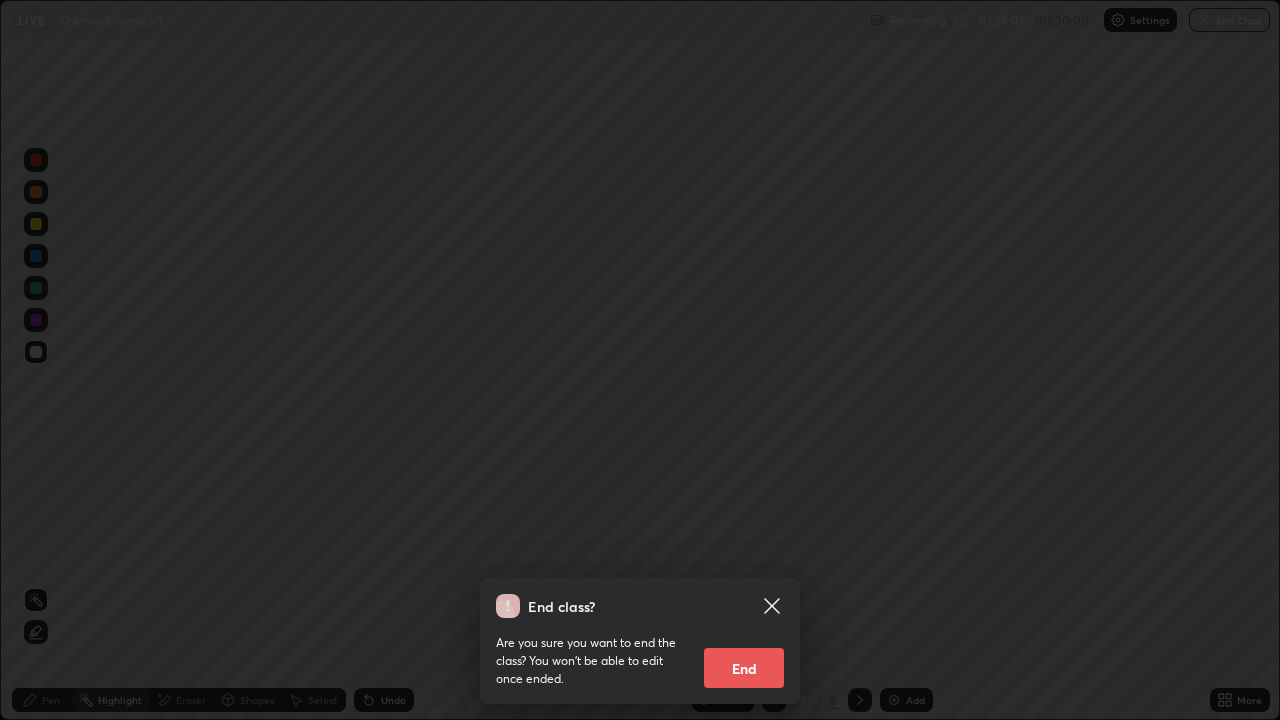 click on "End" at bounding box center [744, 668] 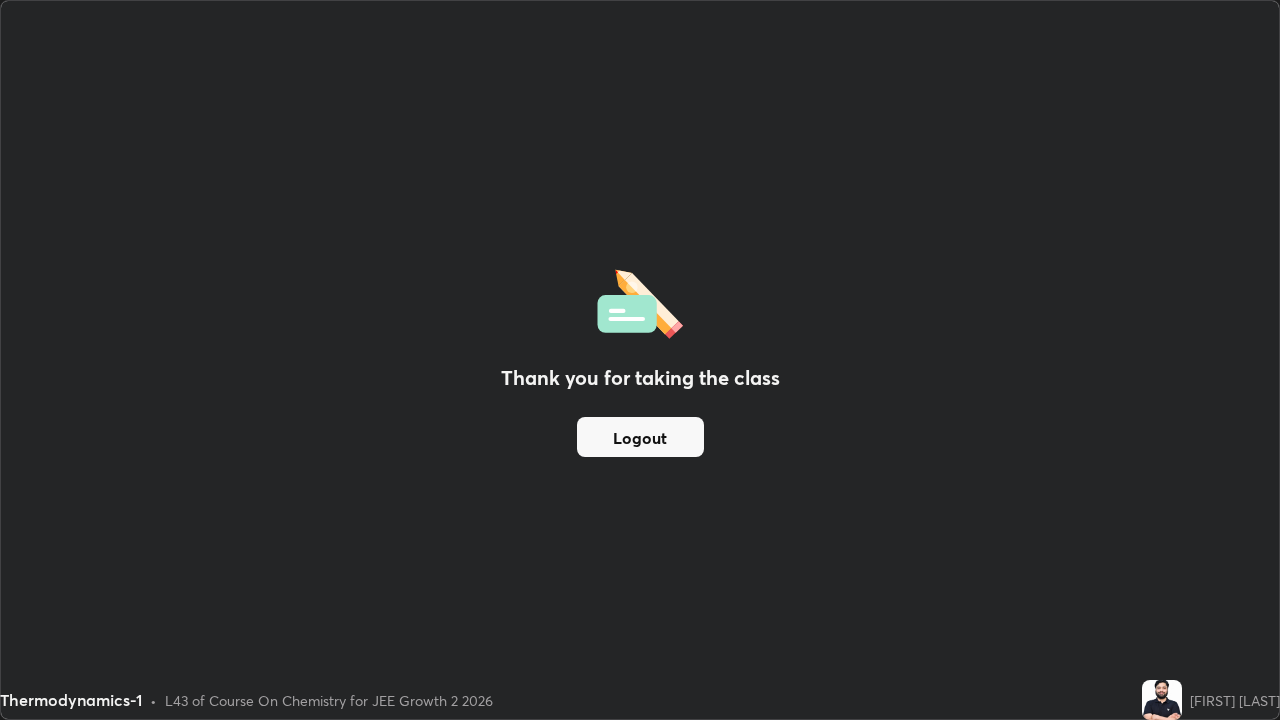 click on "Logout" at bounding box center (640, 437) 